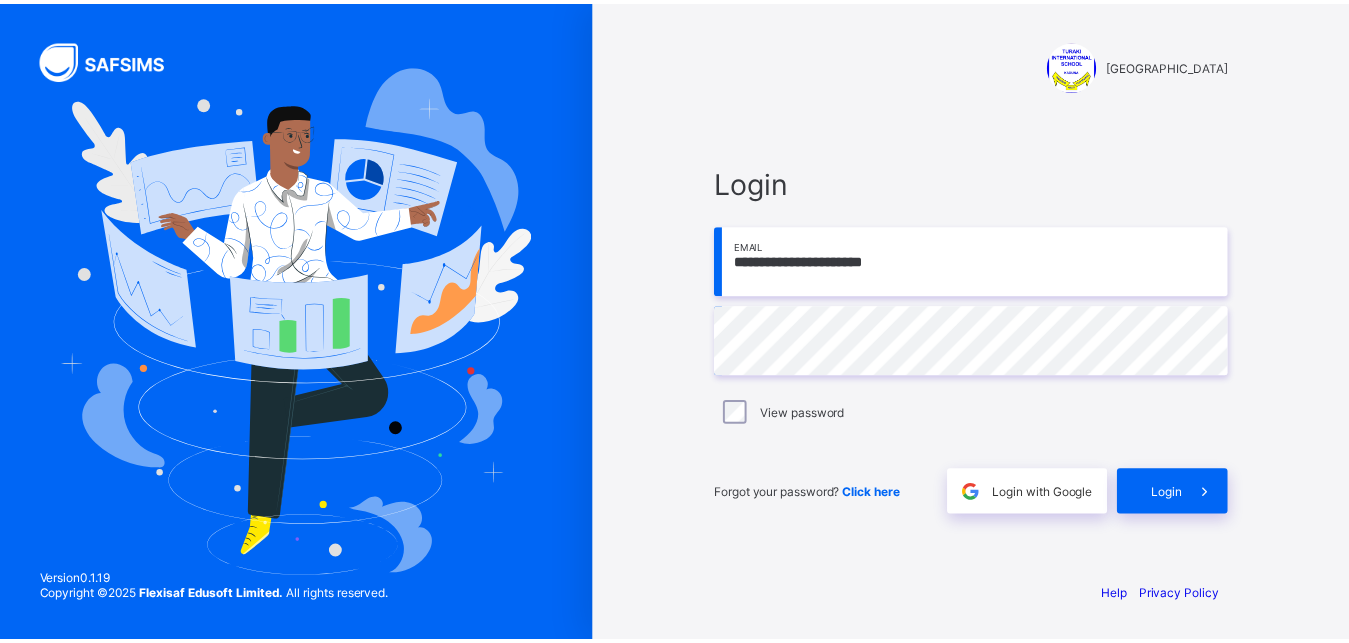 scroll, scrollTop: 0, scrollLeft: 0, axis: both 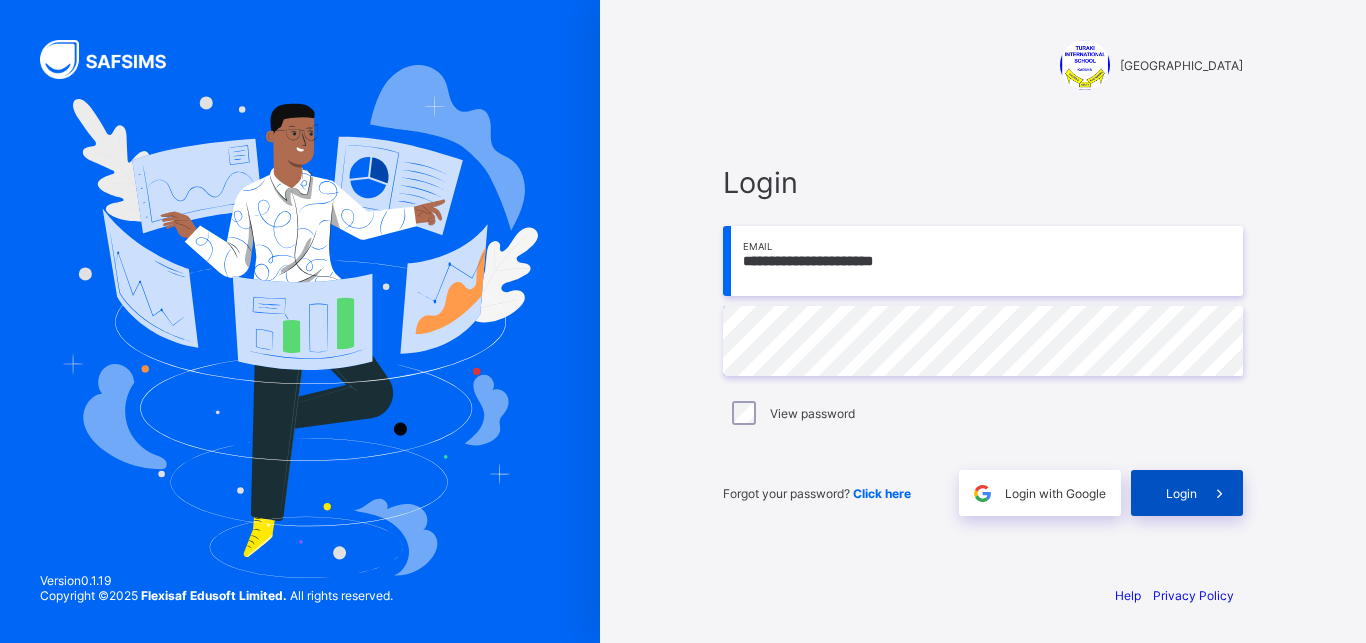 click on "Login" at bounding box center [1181, 493] 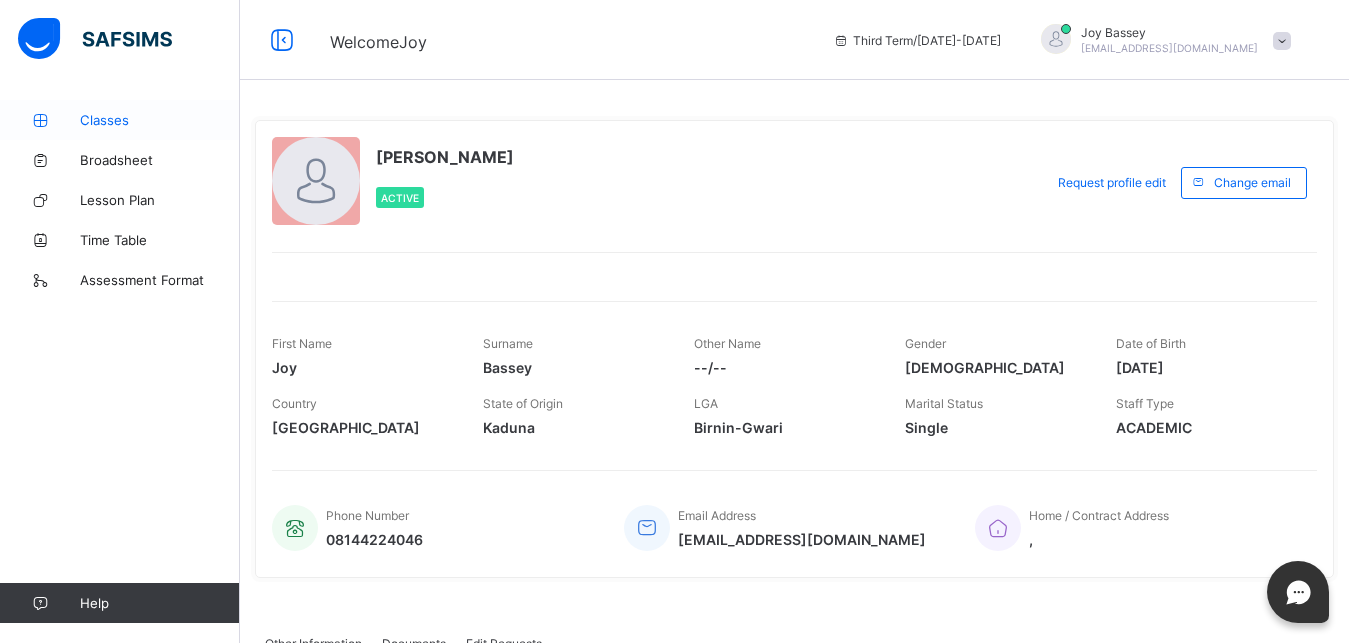 click on "Classes" at bounding box center (160, 120) 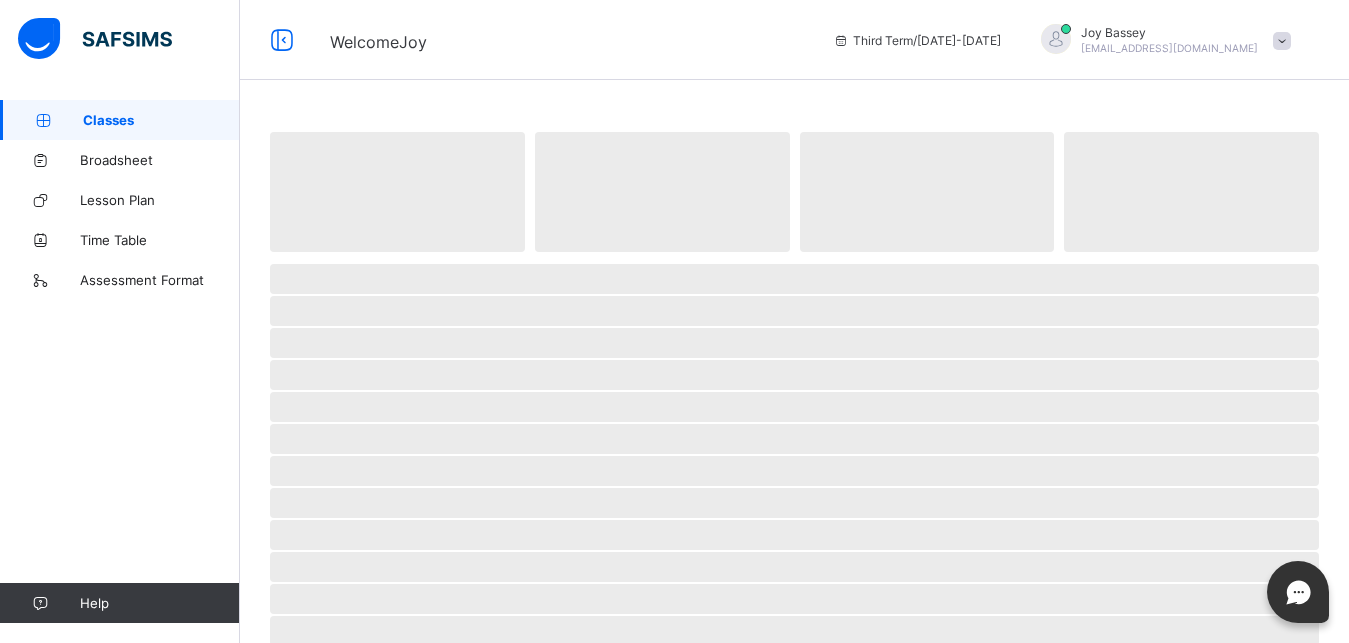 click on "Classes" at bounding box center (161, 120) 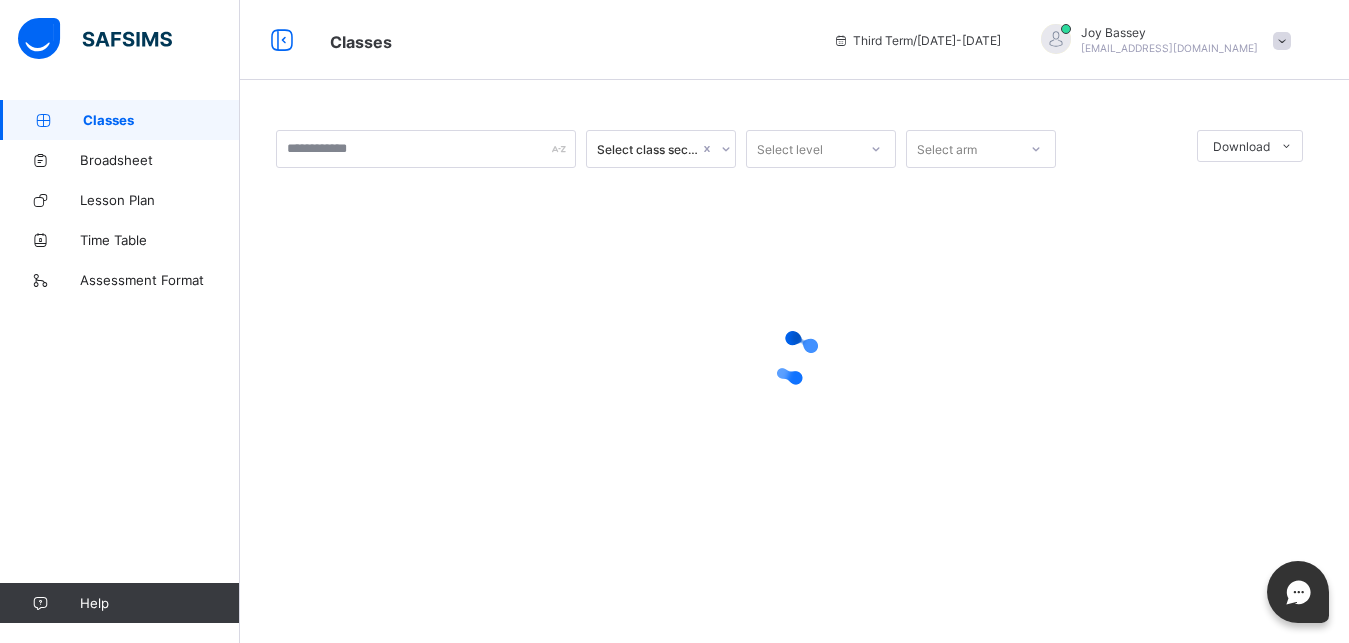 click on "Classes" at bounding box center [161, 120] 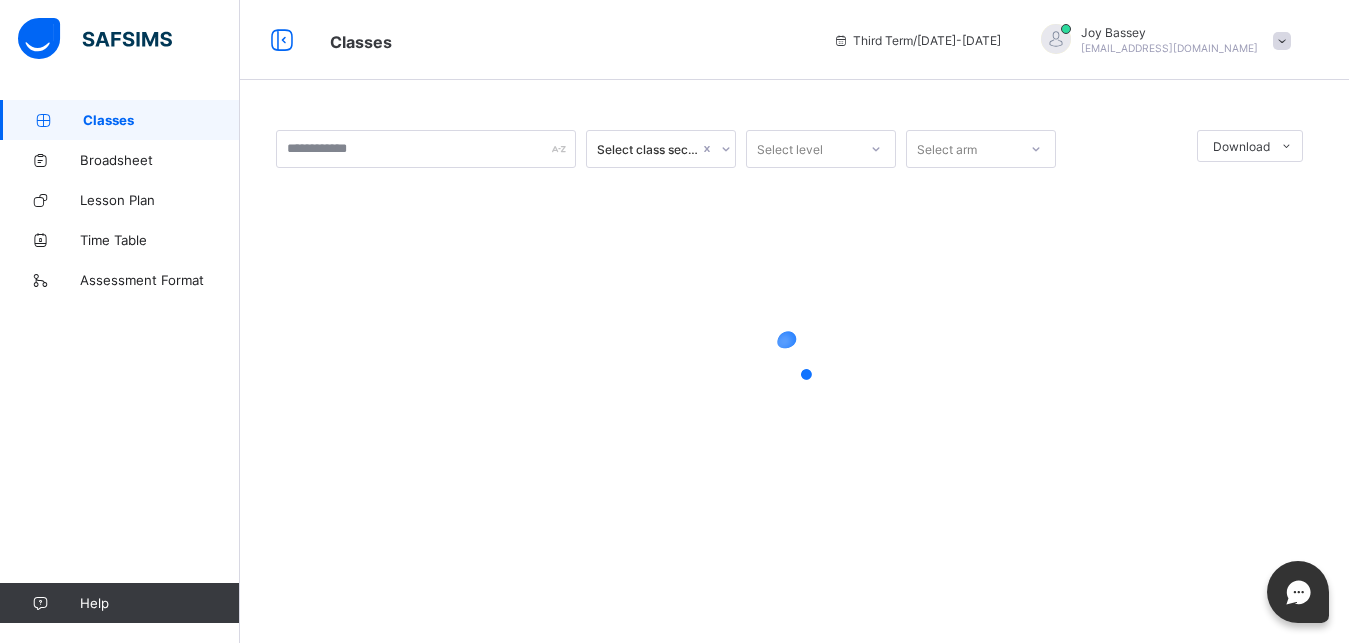 click on "Classes" at bounding box center [161, 120] 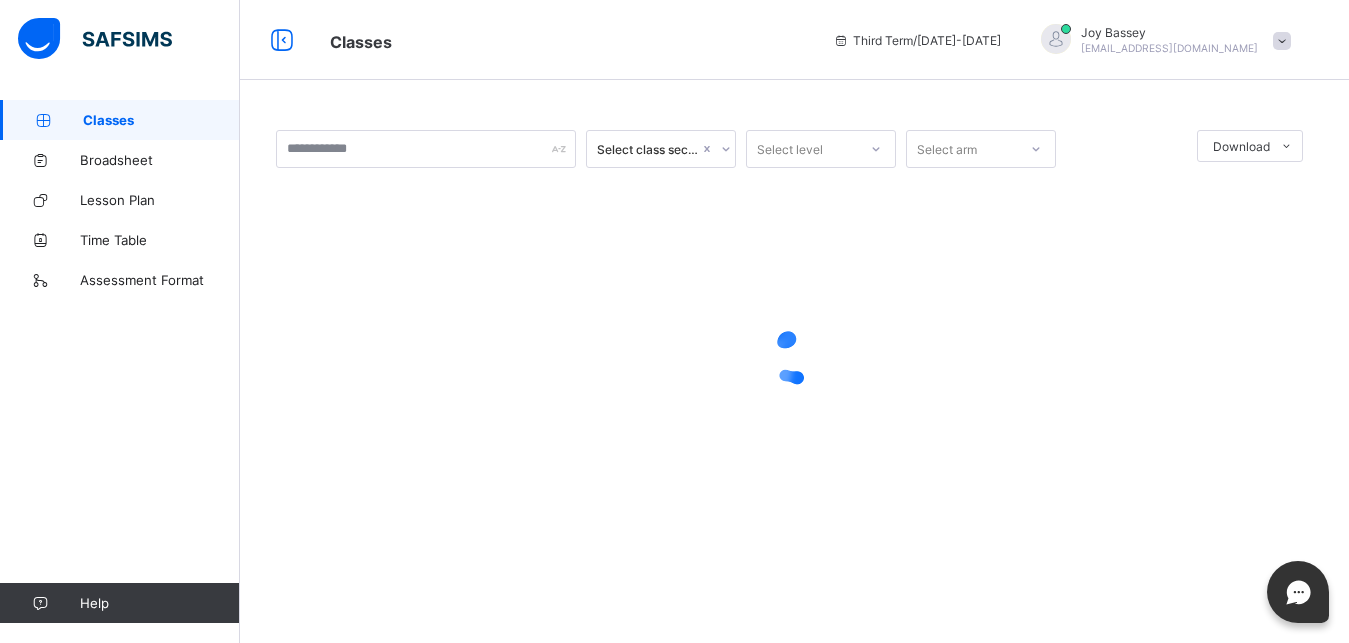 click on "Classes" at bounding box center [161, 120] 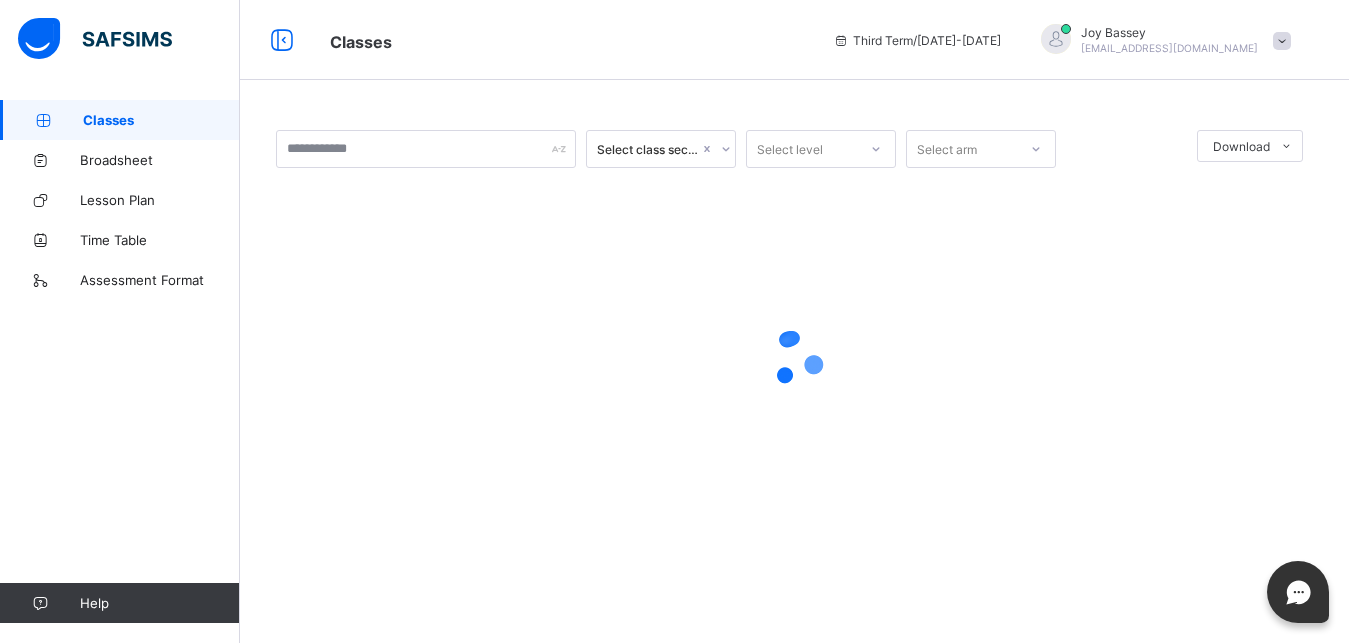 click on "Classes" at bounding box center [161, 120] 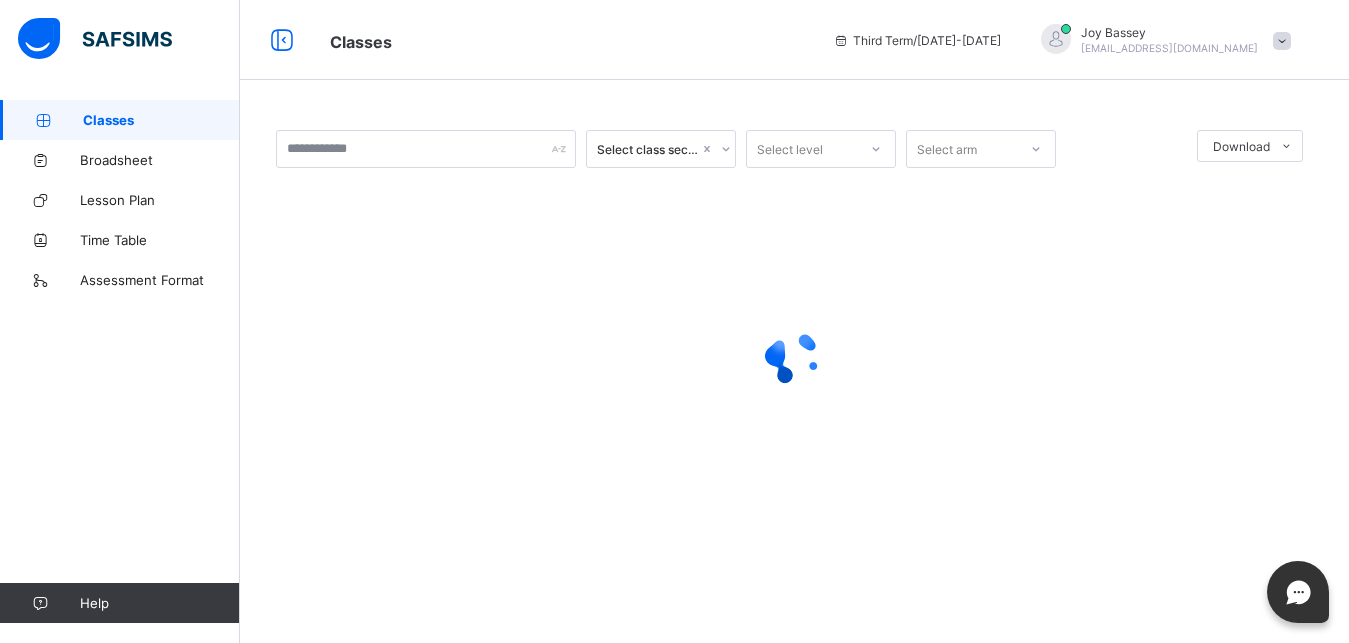 click on "Classes" at bounding box center (161, 120) 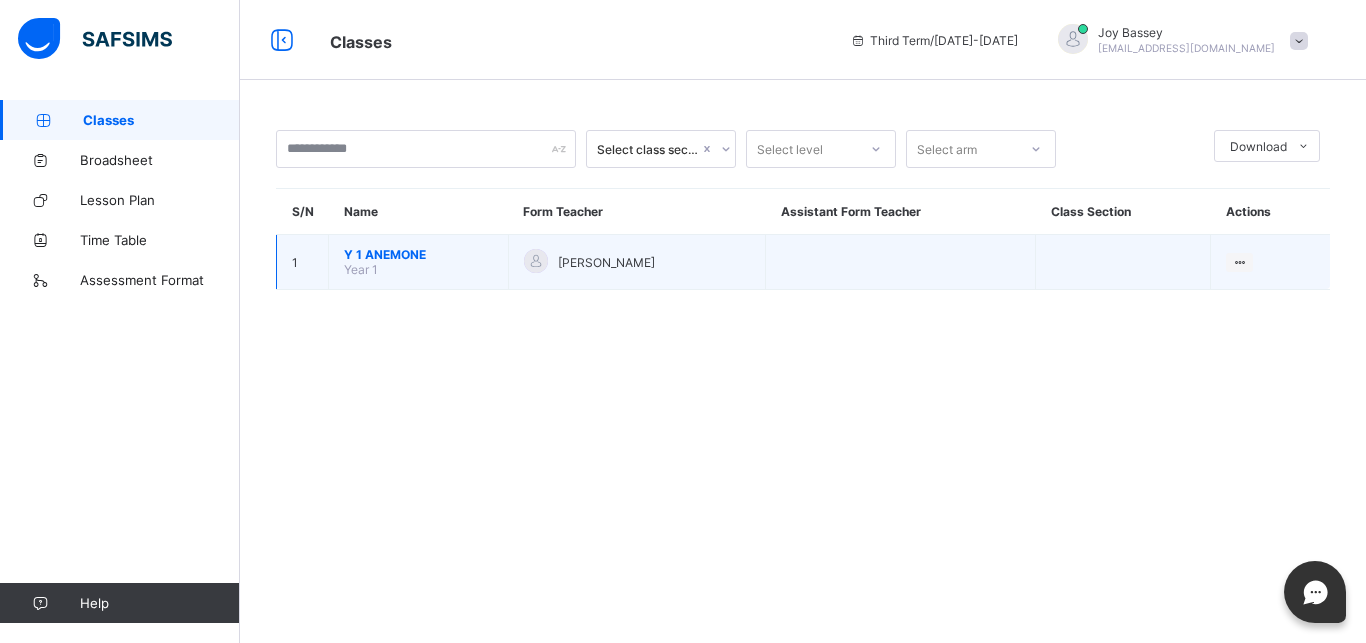 click on "Y 1   ANEMONE" at bounding box center (418, 254) 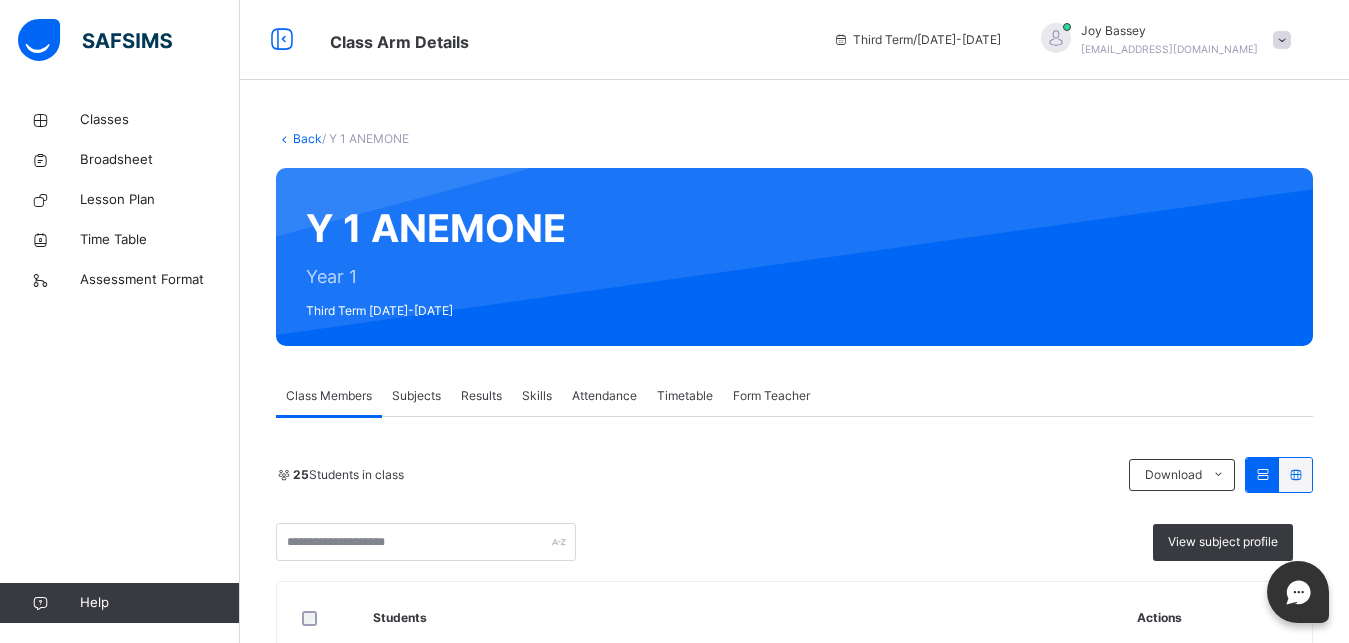 click on "Subjects" at bounding box center (416, 396) 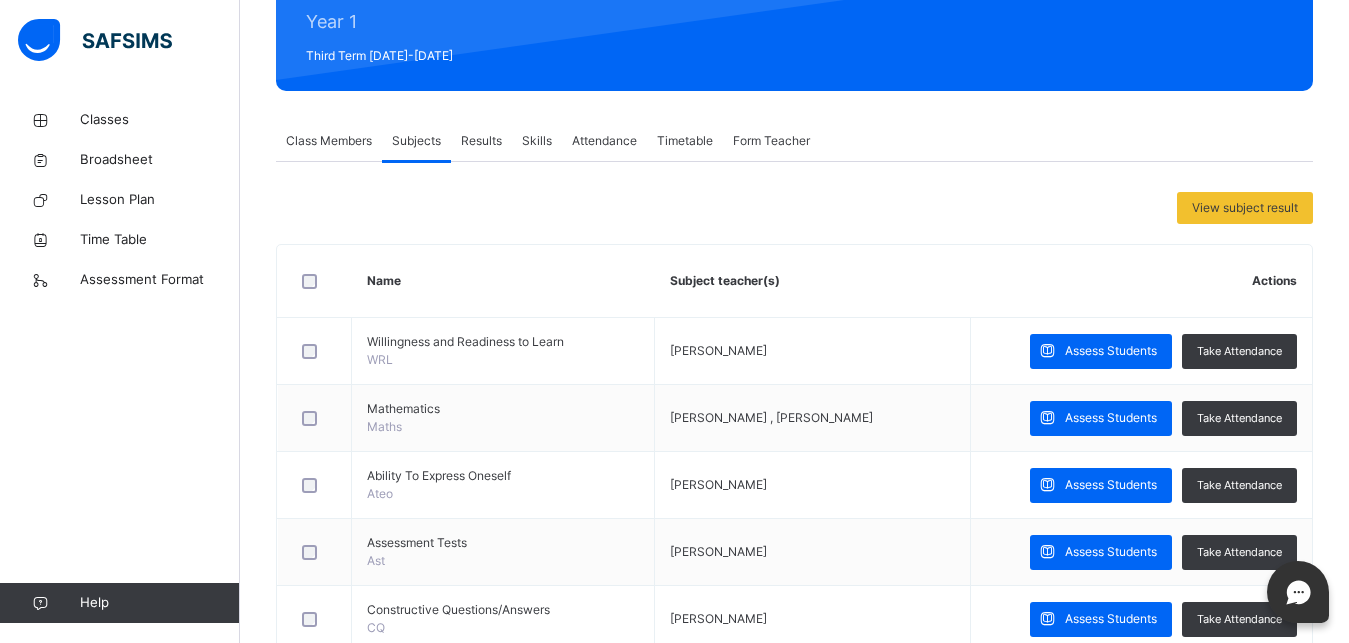 scroll, scrollTop: 306, scrollLeft: 0, axis: vertical 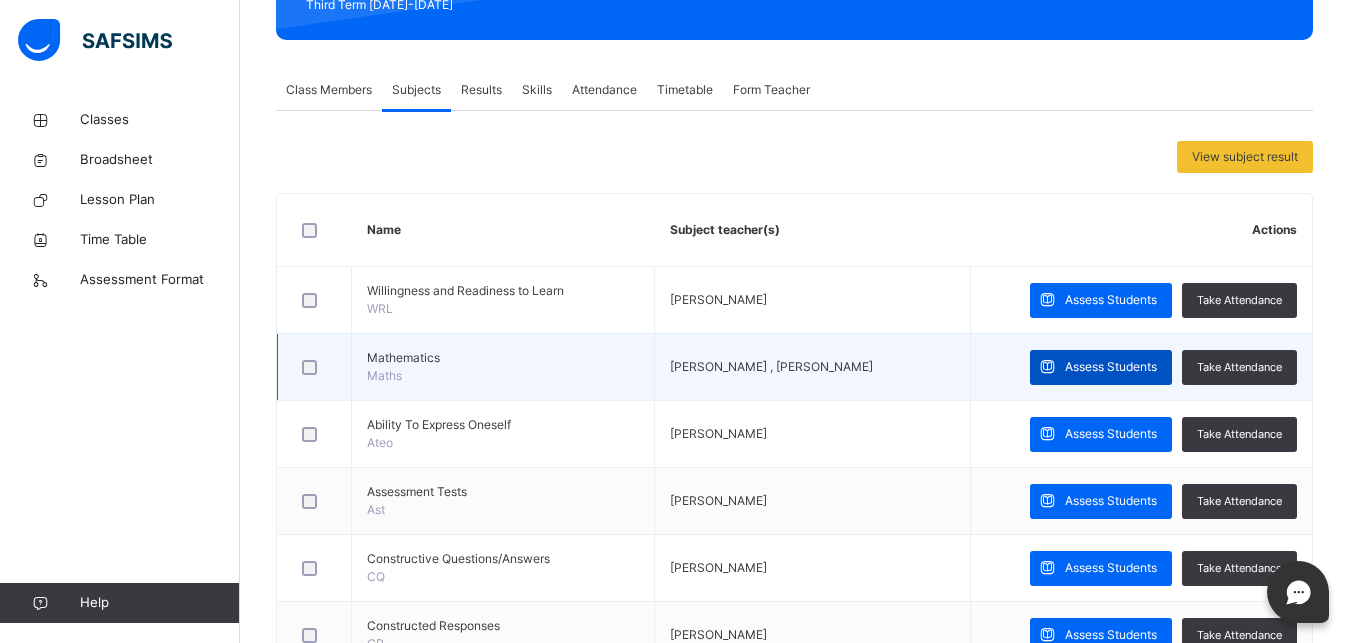 click on "Assess Students" at bounding box center [1111, 367] 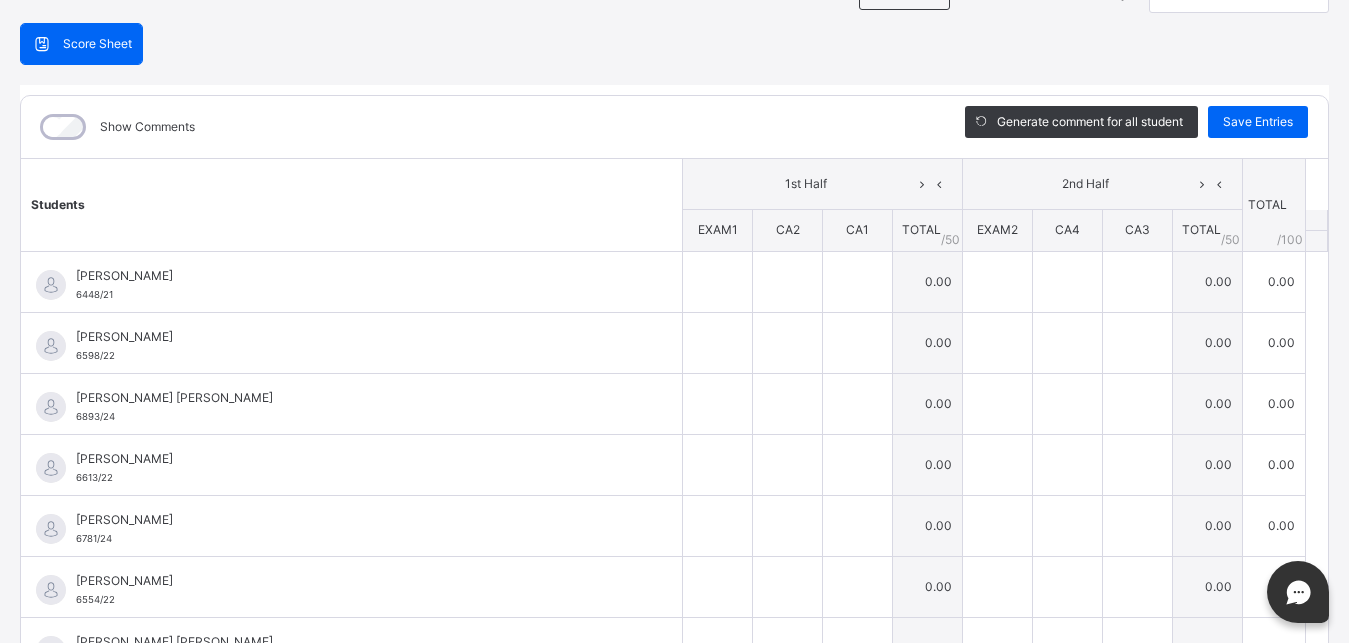 scroll, scrollTop: 225, scrollLeft: 0, axis: vertical 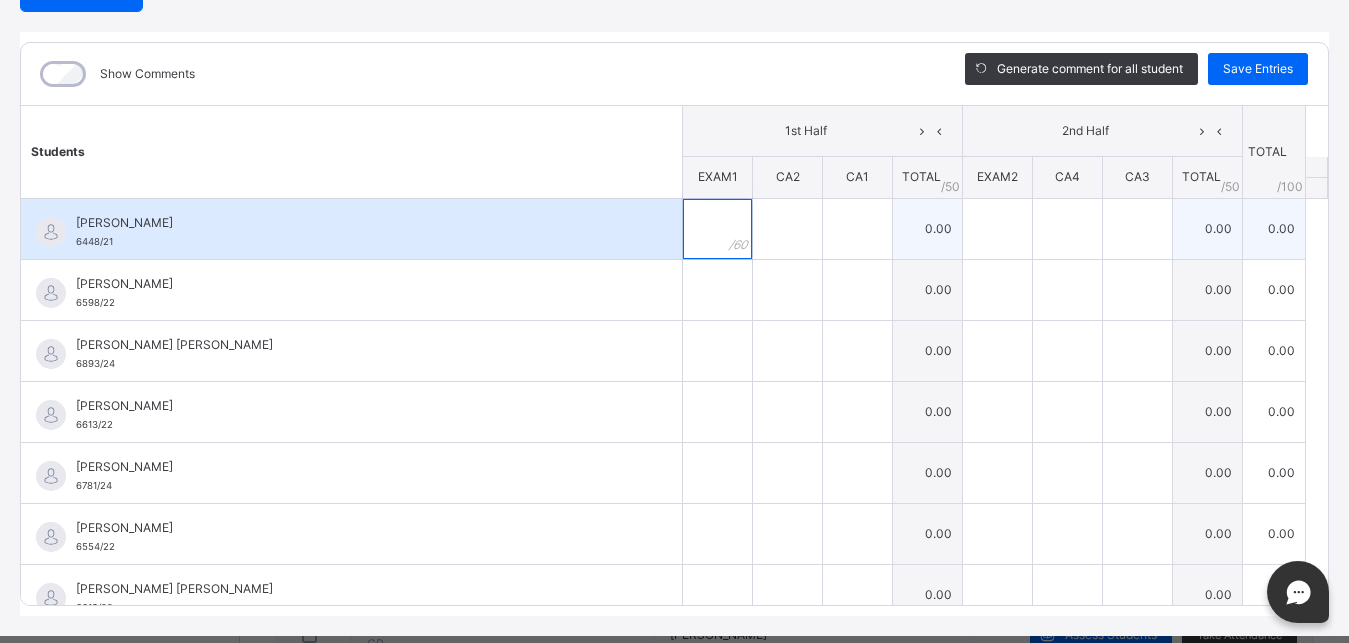 click at bounding box center [717, 229] 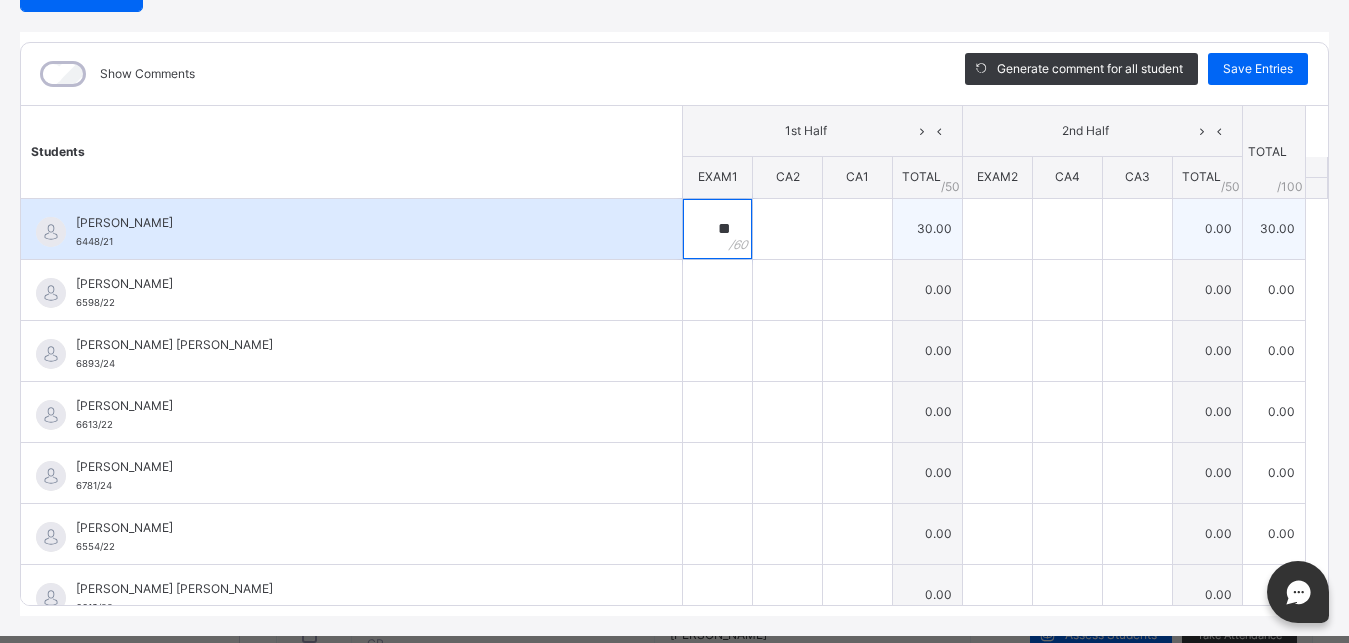 type on "**" 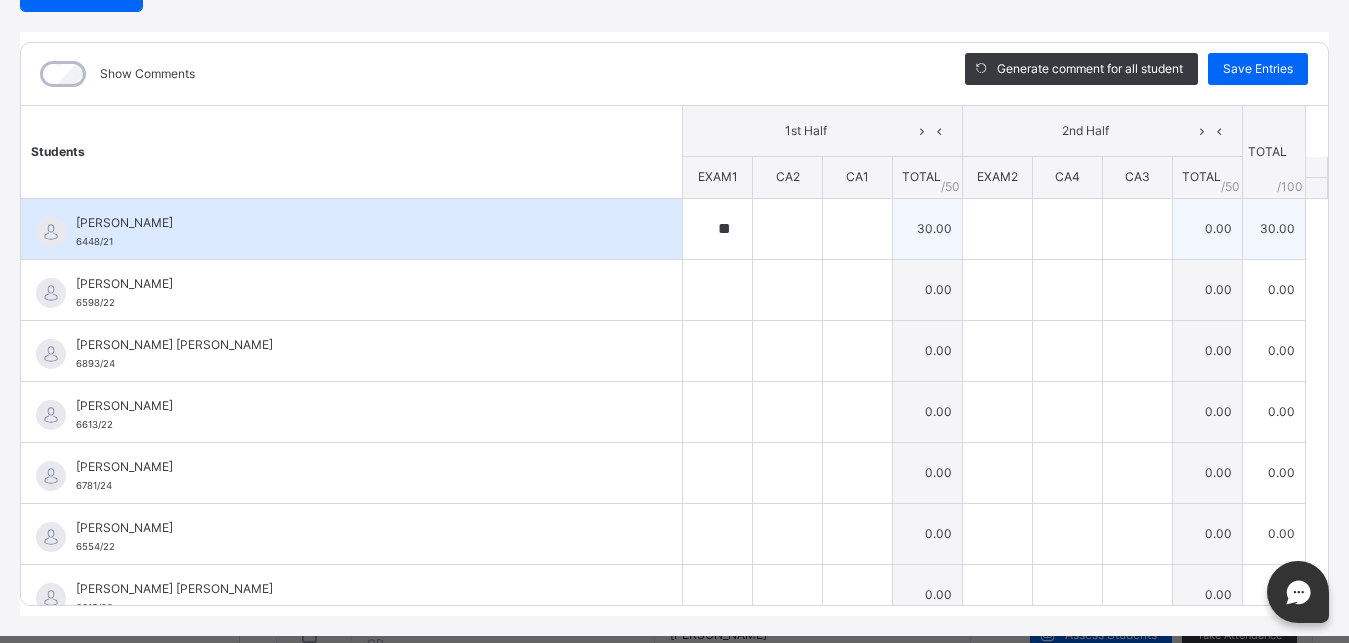 click at bounding box center [787, 229] 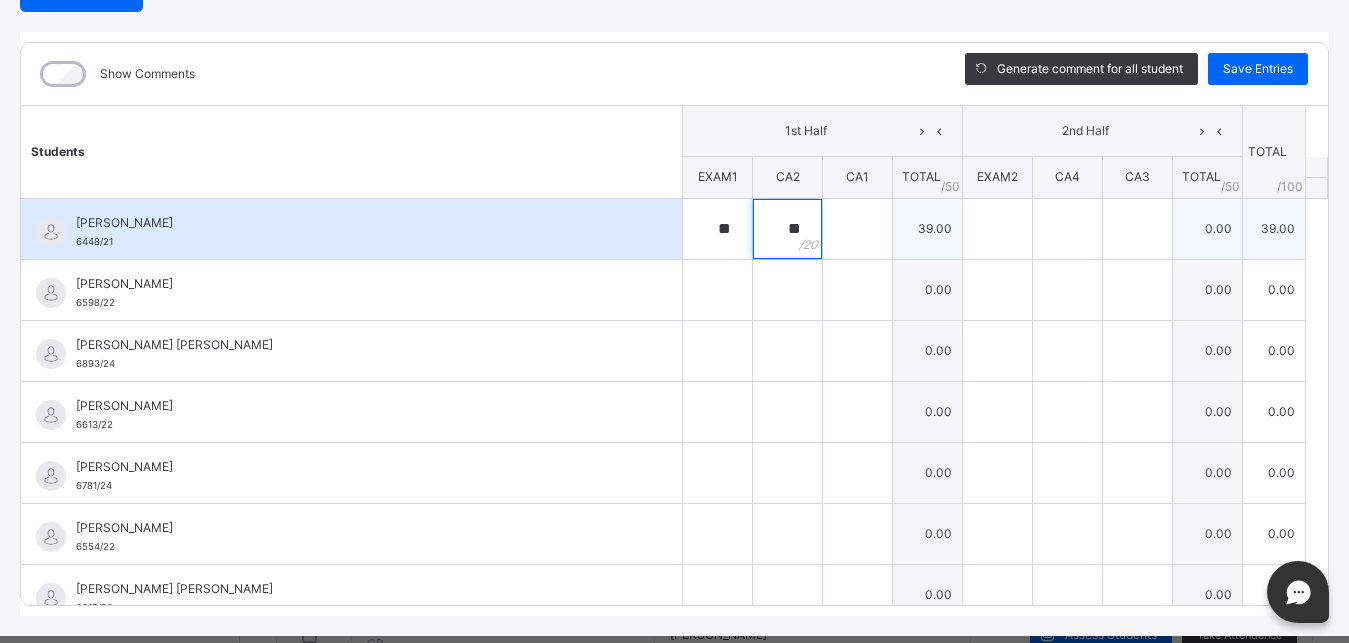 type on "**" 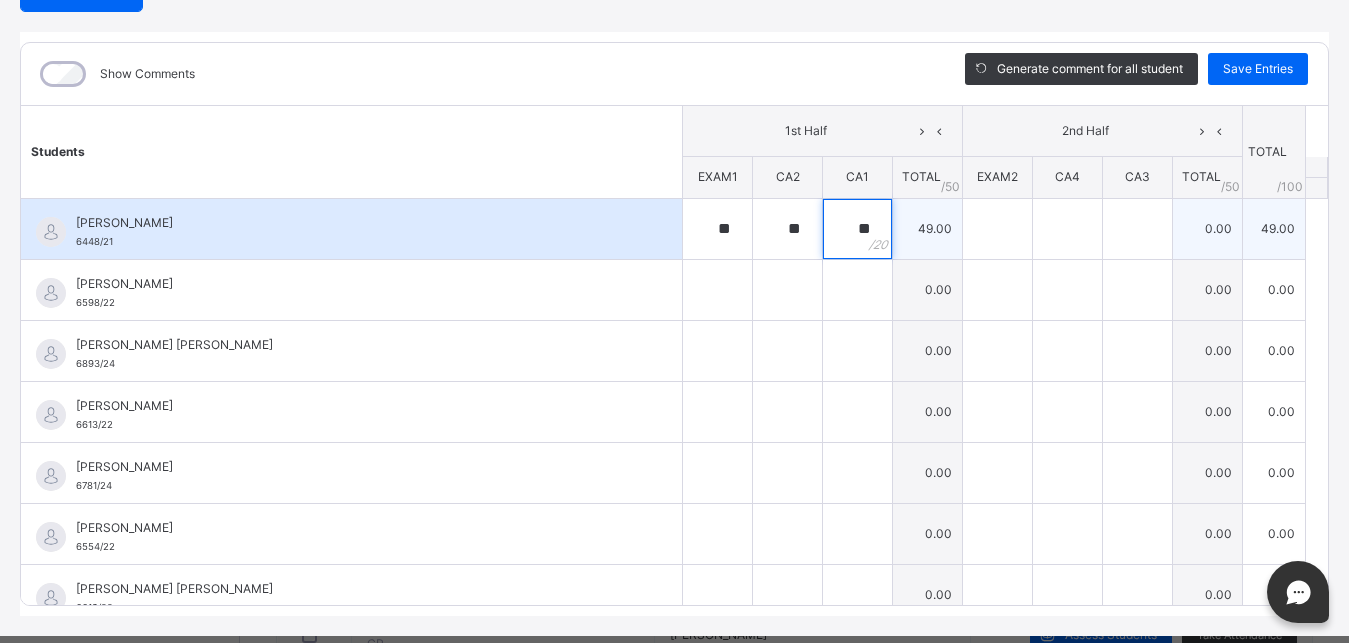 type on "**" 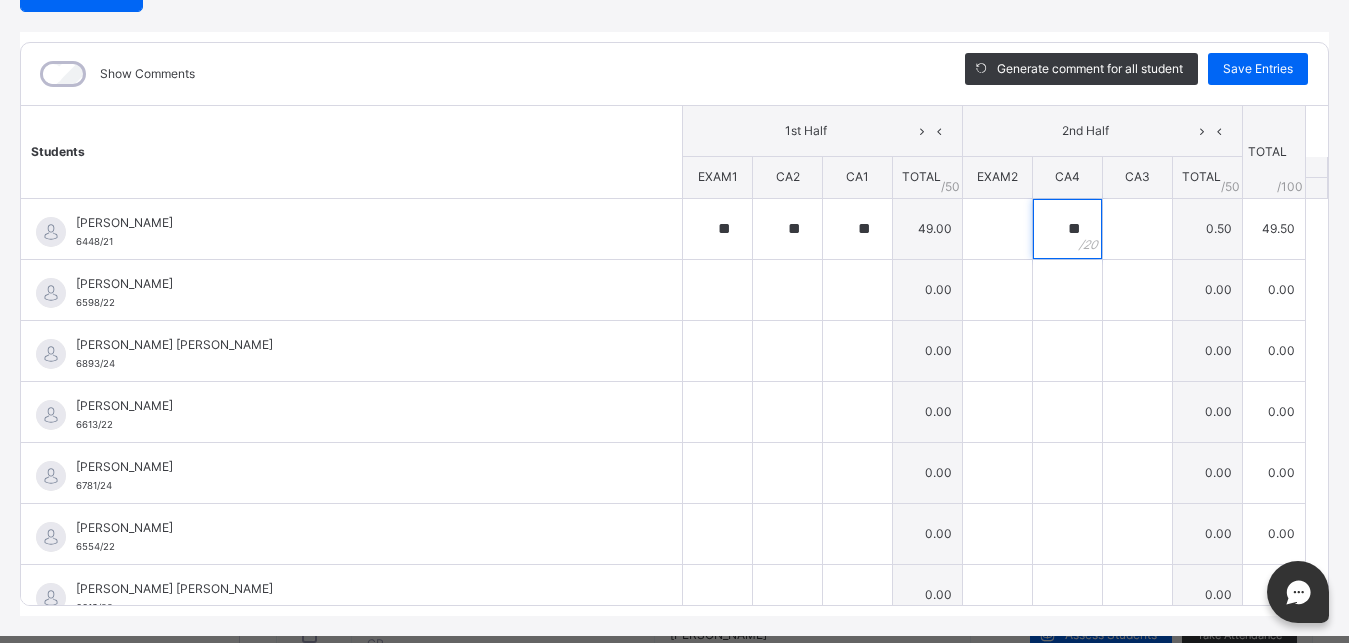 type on "**" 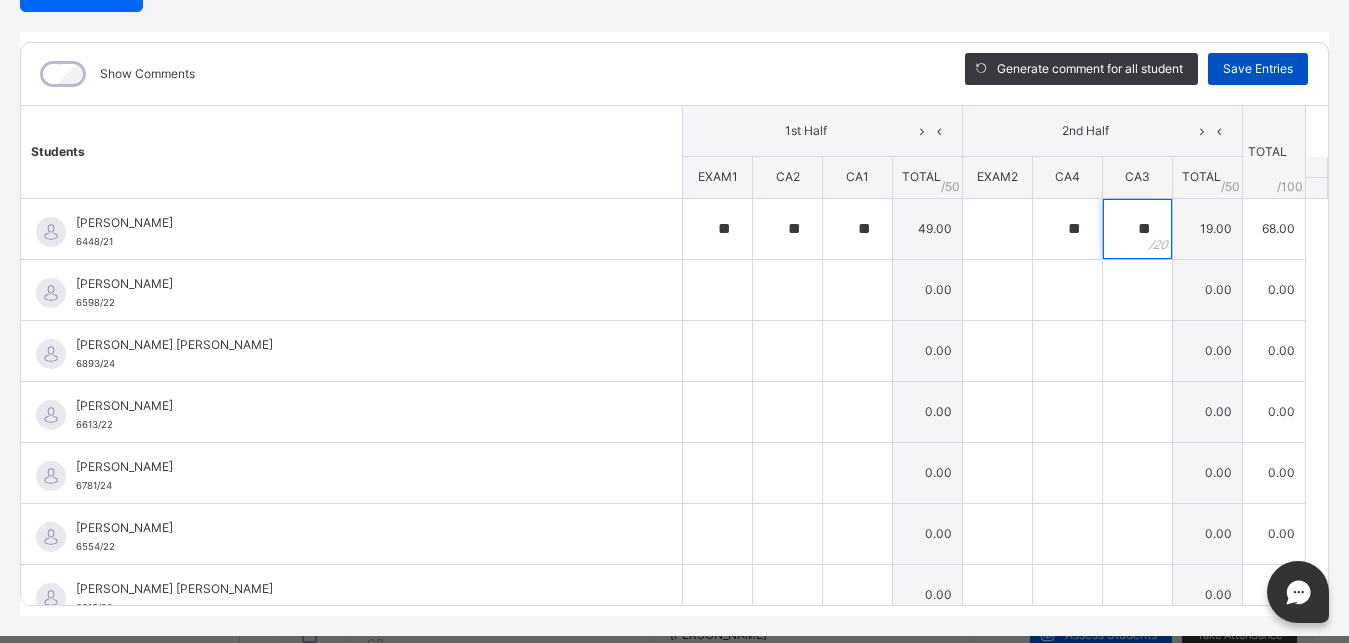type on "**" 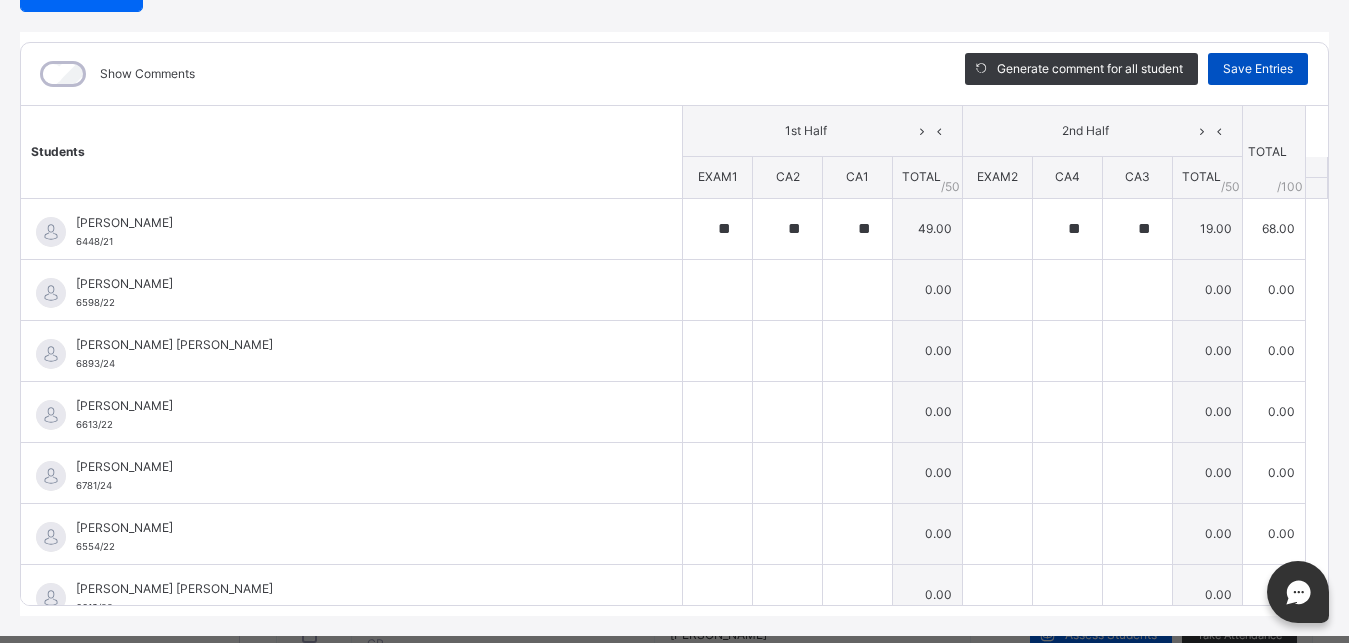 click on "Save Entries" at bounding box center (1258, 69) 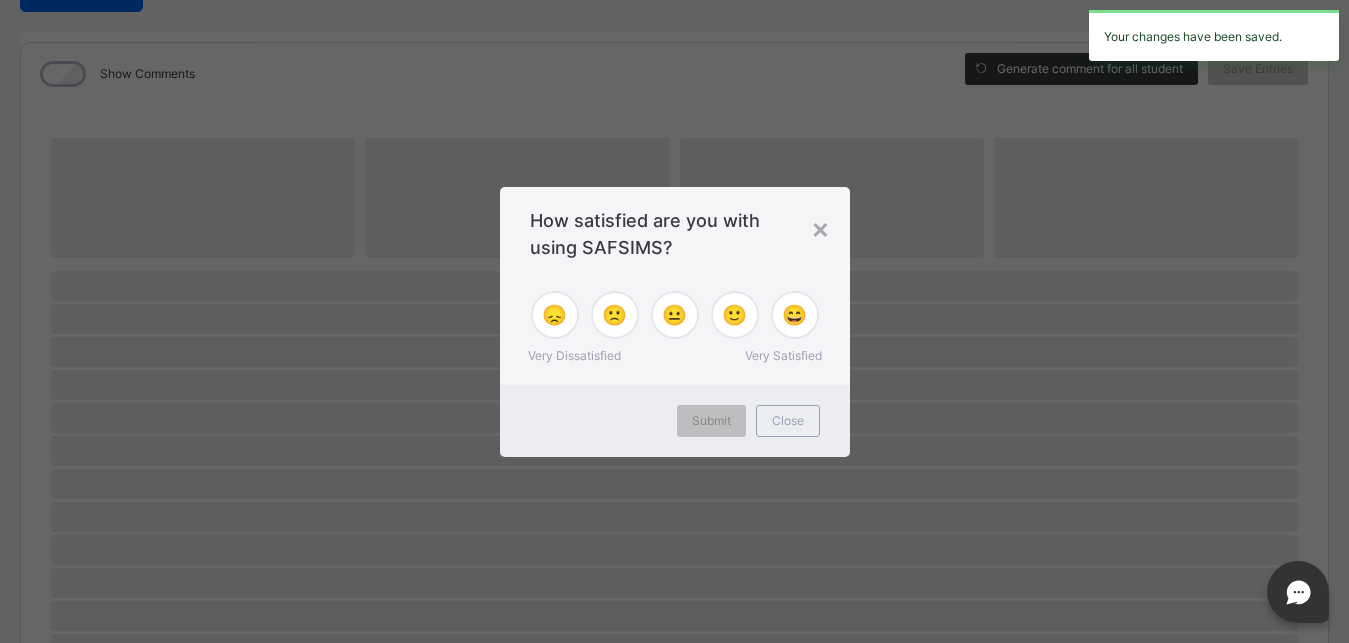 click on "😄" at bounding box center (794, 315) 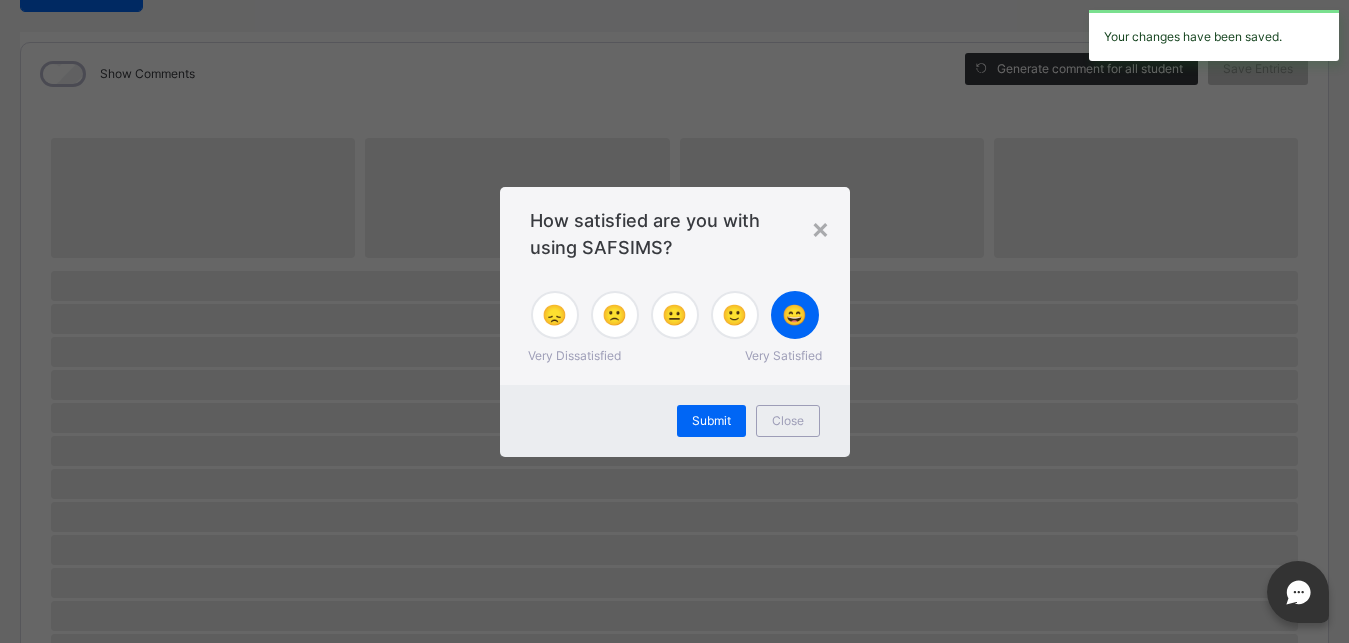 click on "😄" at bounding box center (794, 315) 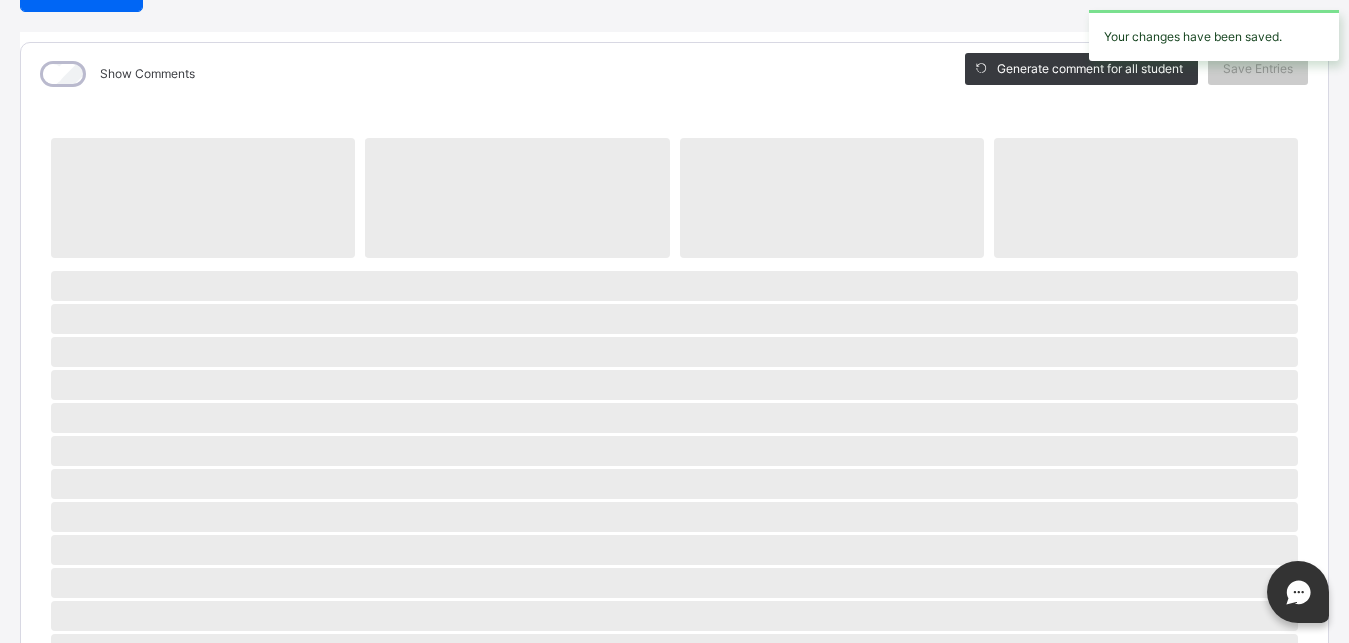 click on "‌" at bounding box center (674, 418) 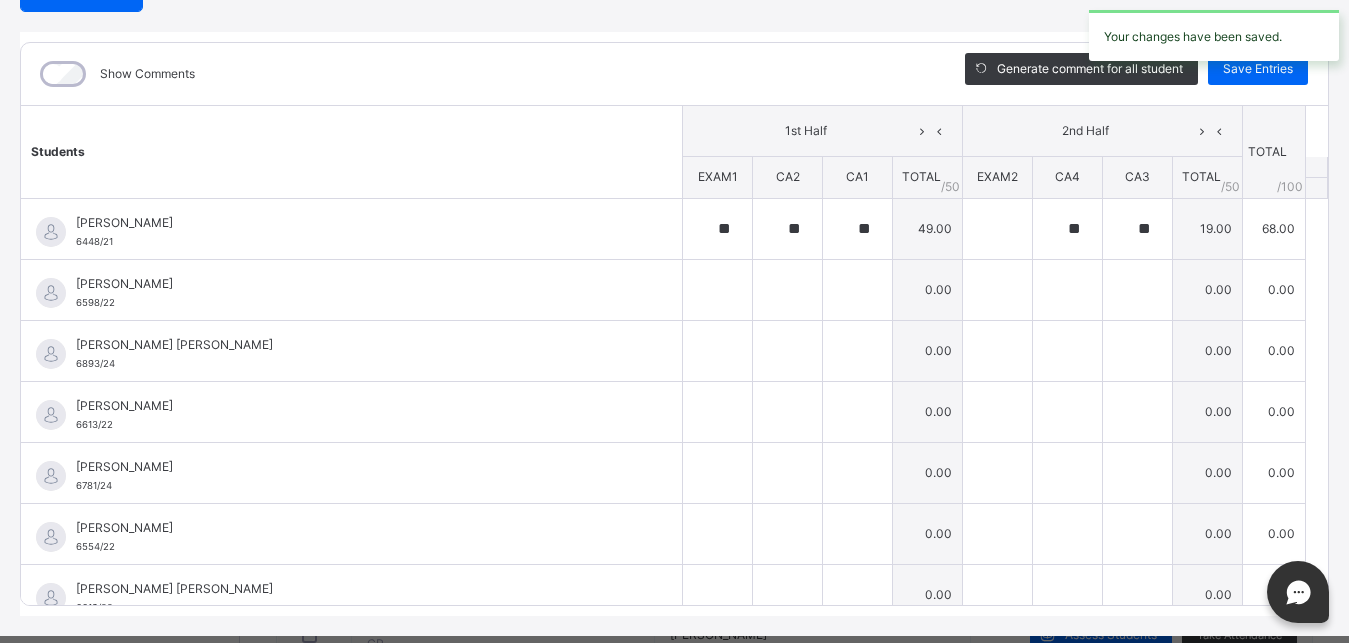 type on "**" 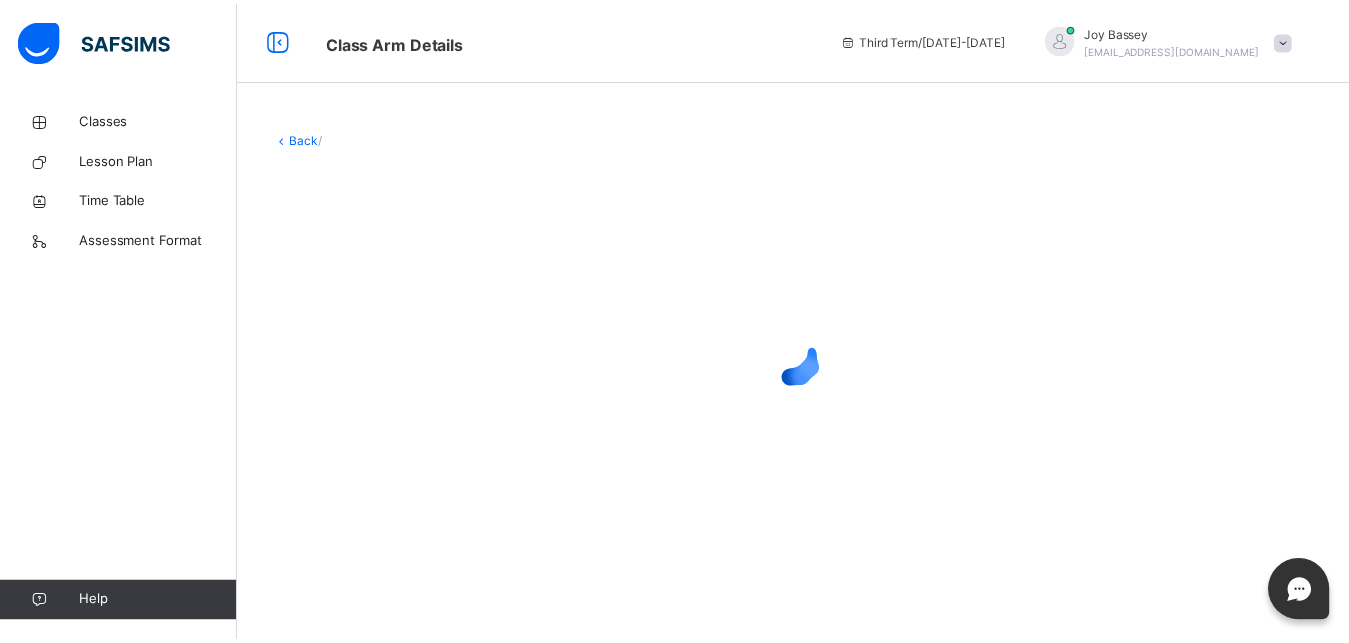 scroll, scrollTop: 0, scrollLeft: 0, axis: both 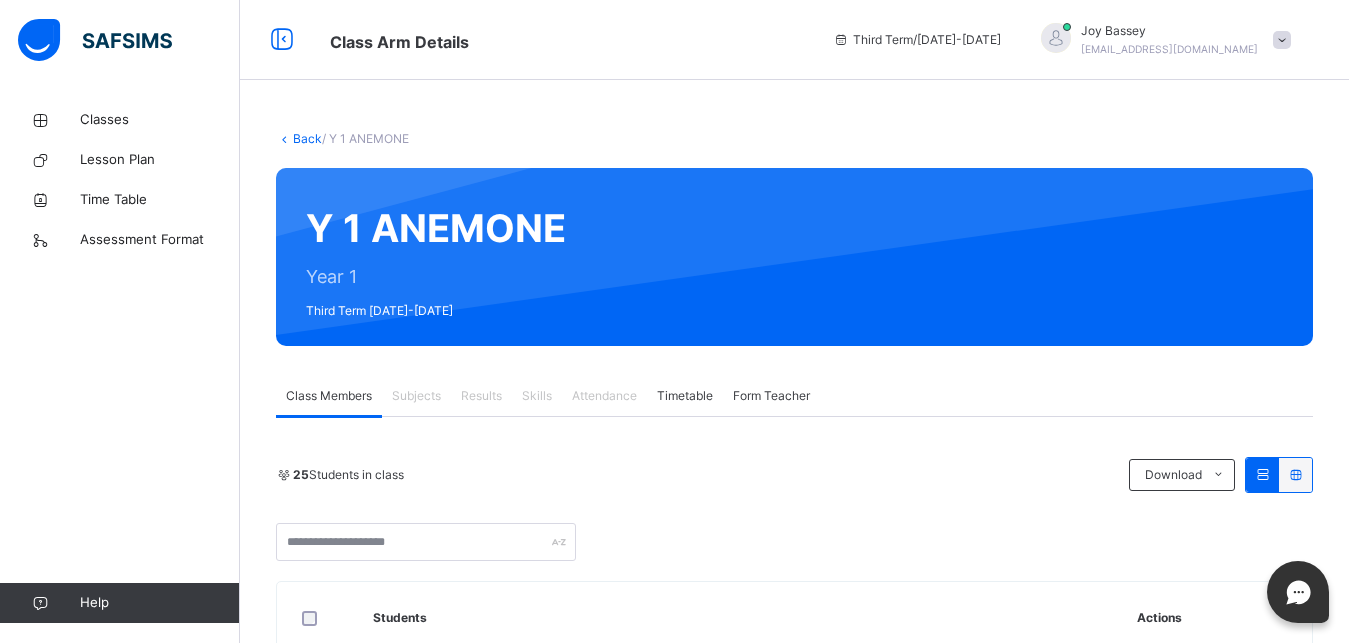 click on "Subjects" at bounding box center [416, 396] 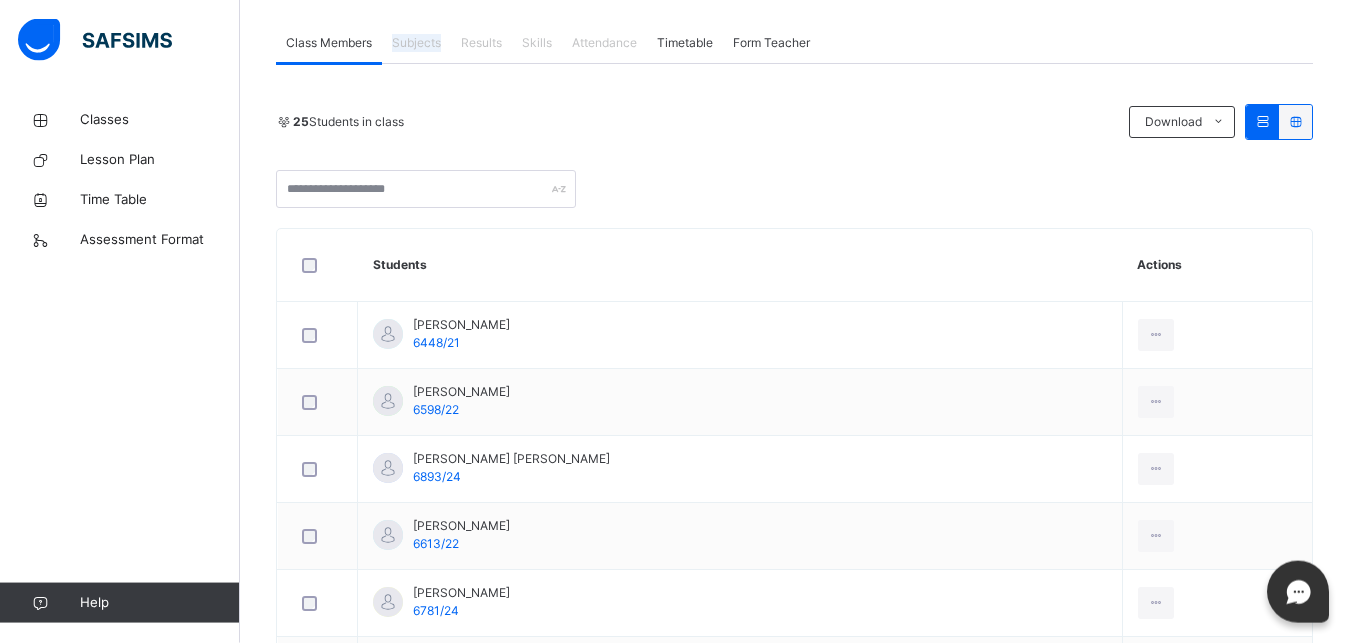 scroll, scrollTop: 357, scrollLeft: 0, axis: vertical 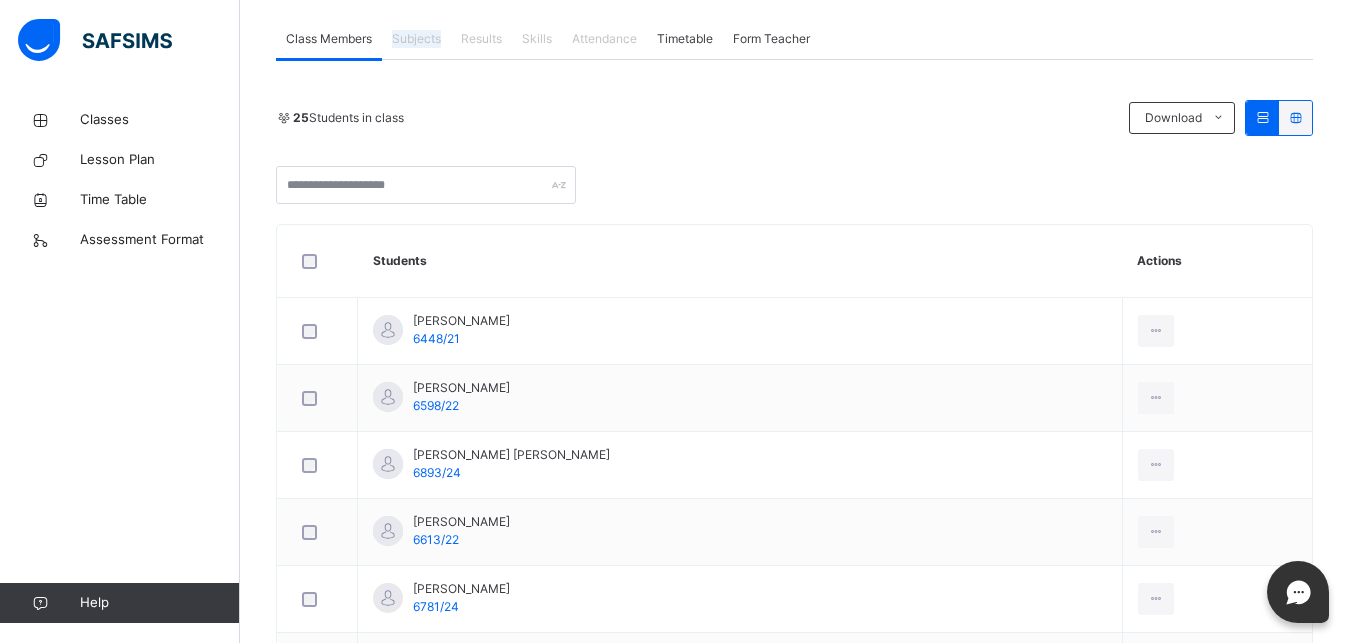 click on "Subjects" at bounding box center [416, 39] 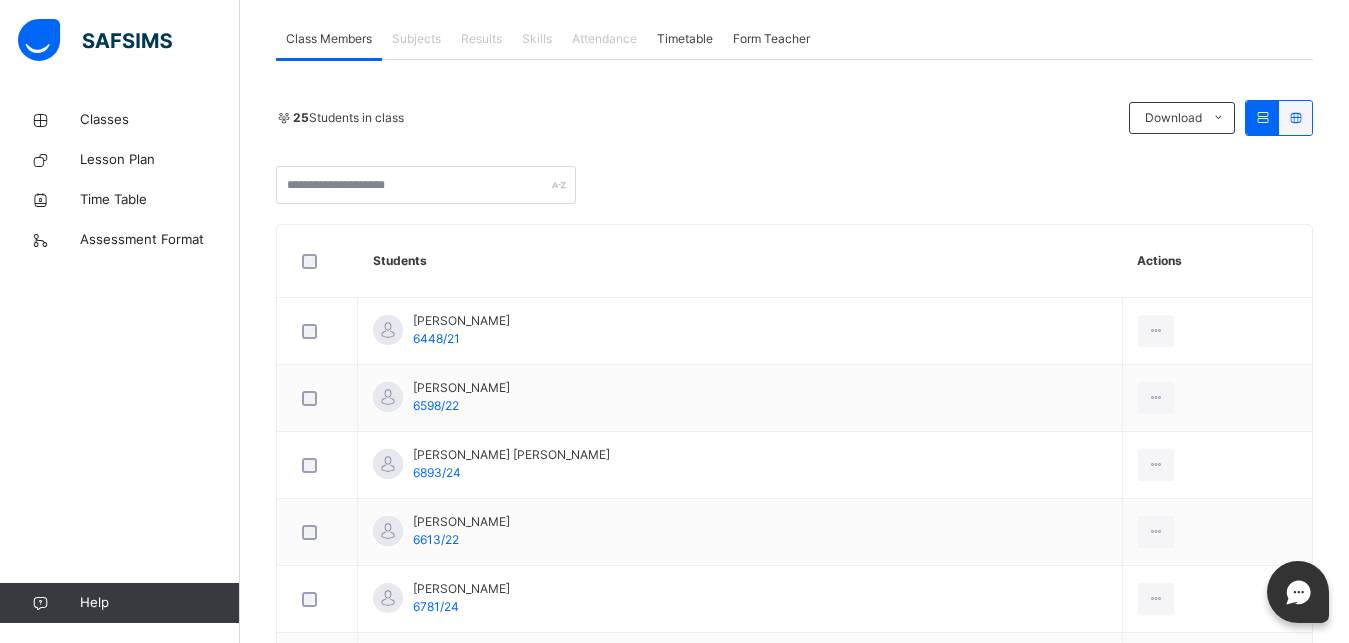 click on "Subjects" at bounding box center (416, 39) 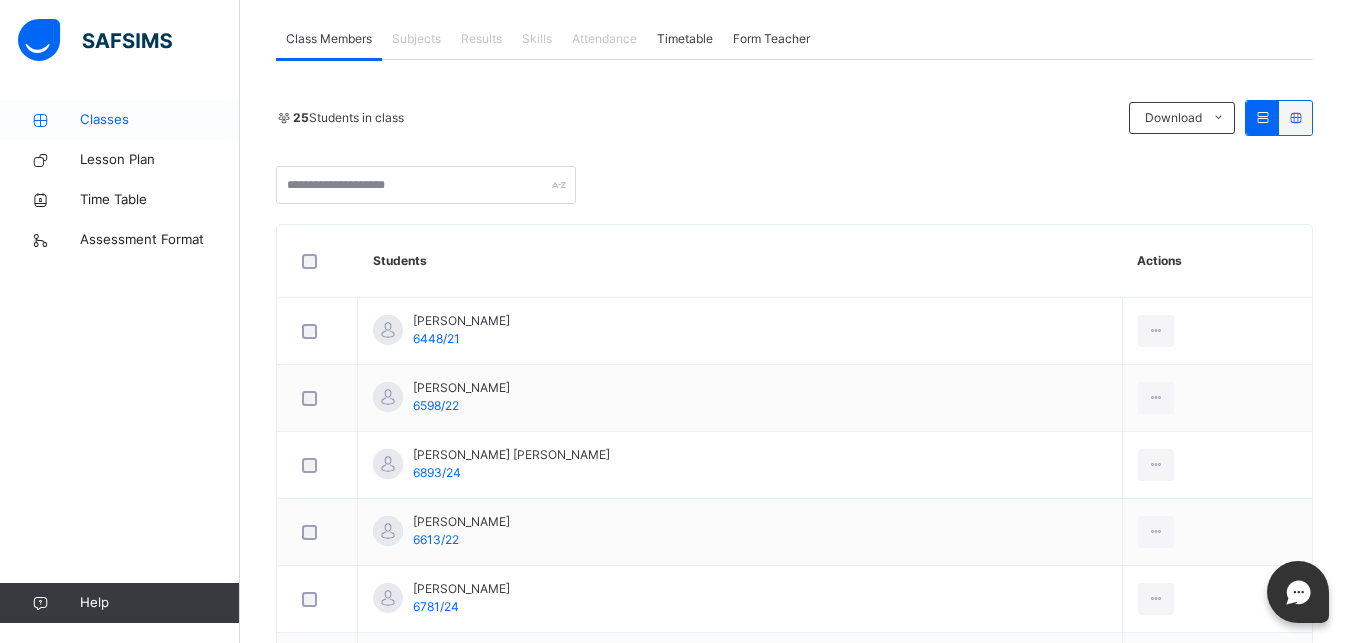 click on "Classes" at bounding box center [160, 120] 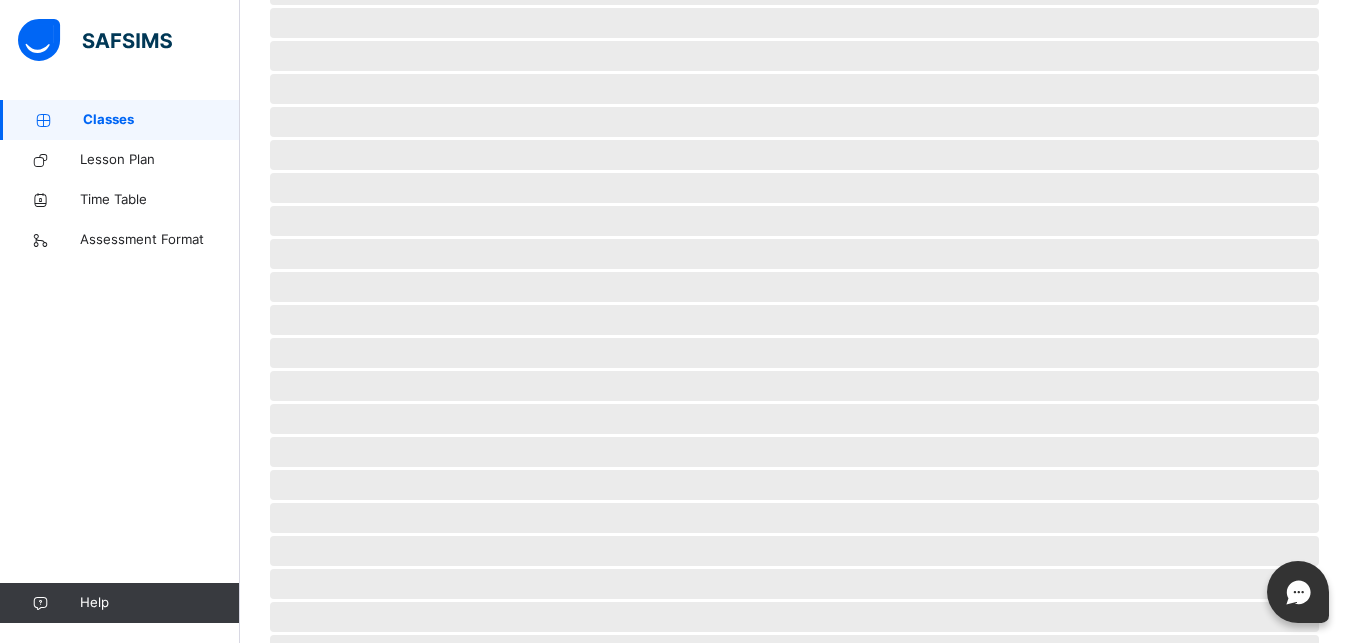click on "Third Term  /  [DATE]-[DATE]   [PERSON_NAME] [EMAIL_ADDRESS][DOMAIN_NAME]" at bounding box center (1086, -317) 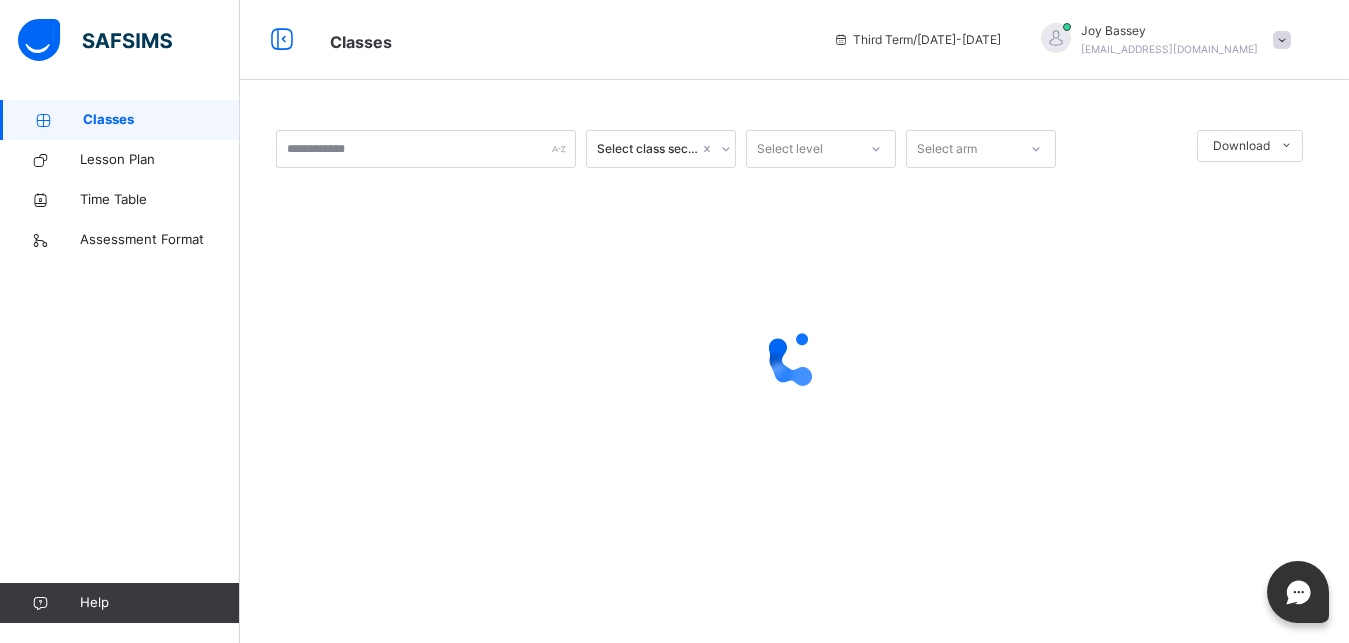 click on "Third Term  /  [DATE]-[DATE]   [PERSON_NAME] [EMAIL_ADDRESS][DOMAIN_NAME]" at bounding box center (1086, 40) 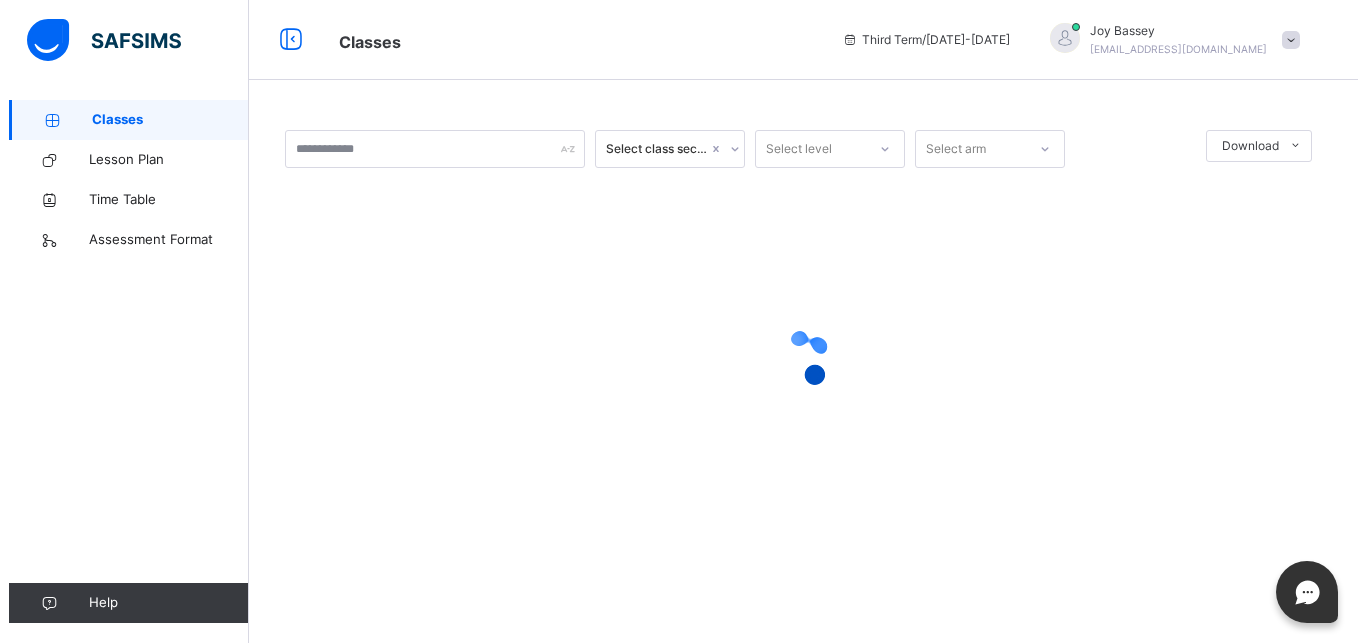 scroll, scrollTop: 0, scrollLeft: 0, axis: both 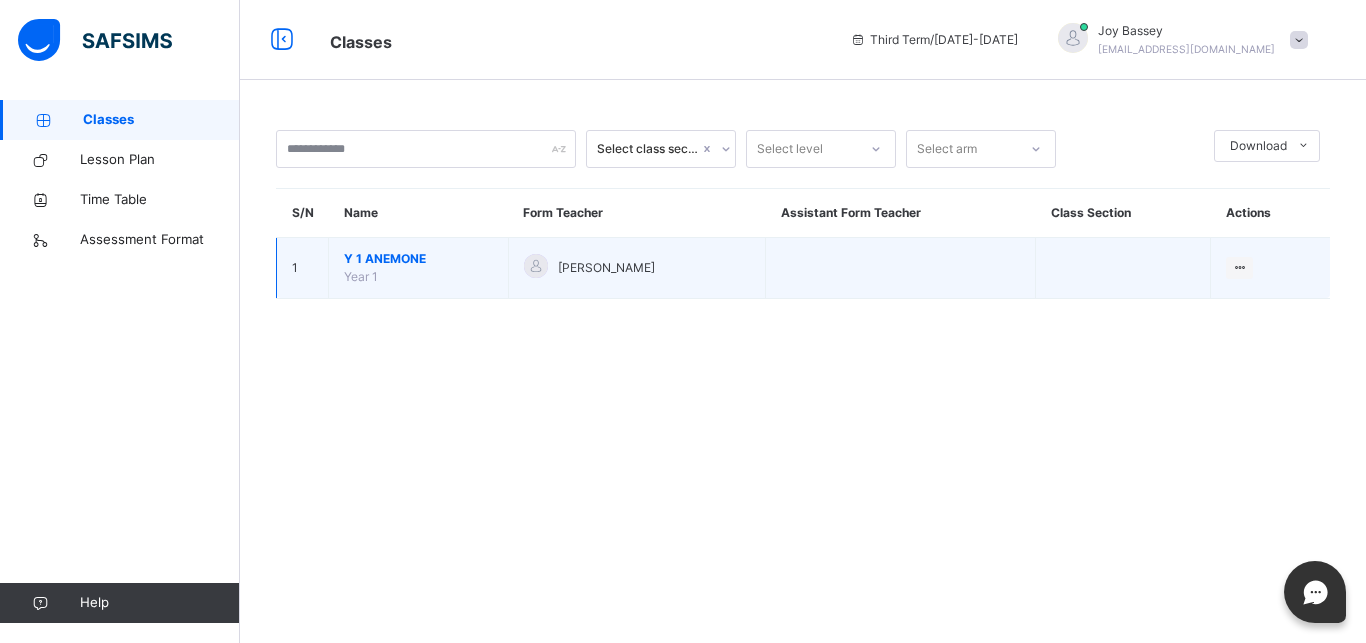 click on "Y 1   ANEMONE" at bounding box center [418, 259] 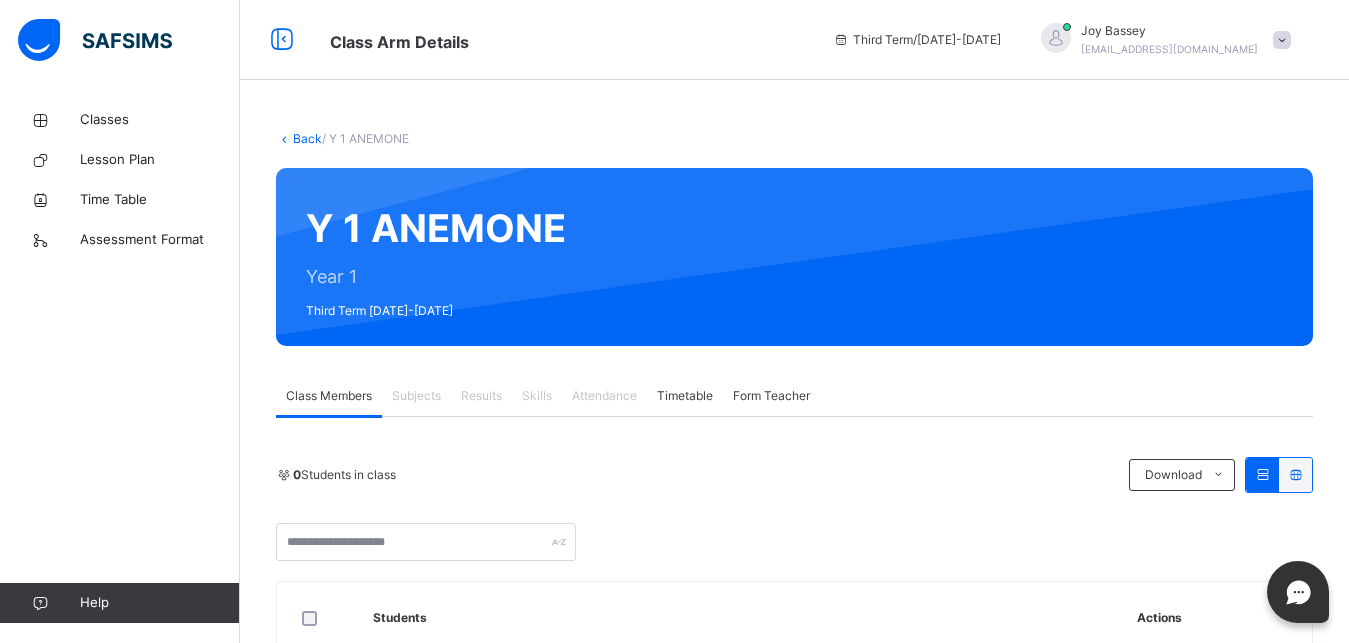 click on "Subjects" at bounding box center [416, 396] 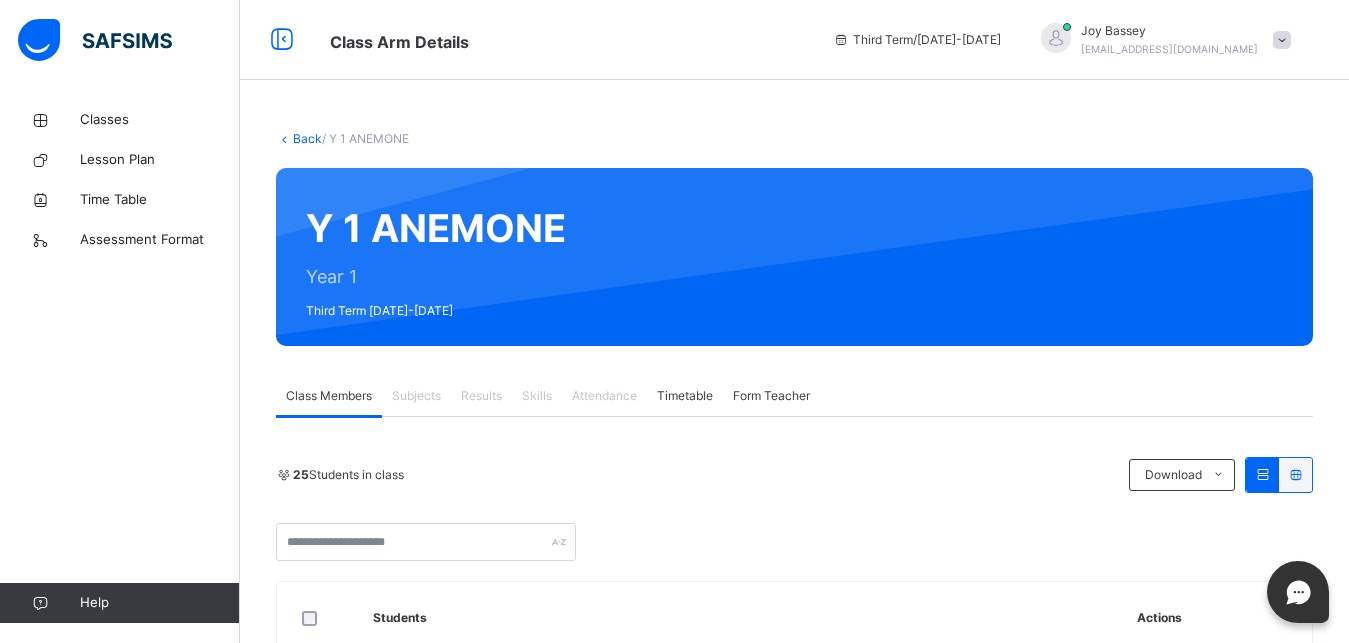 click on "Subjects" at bounding box center (416, 396) 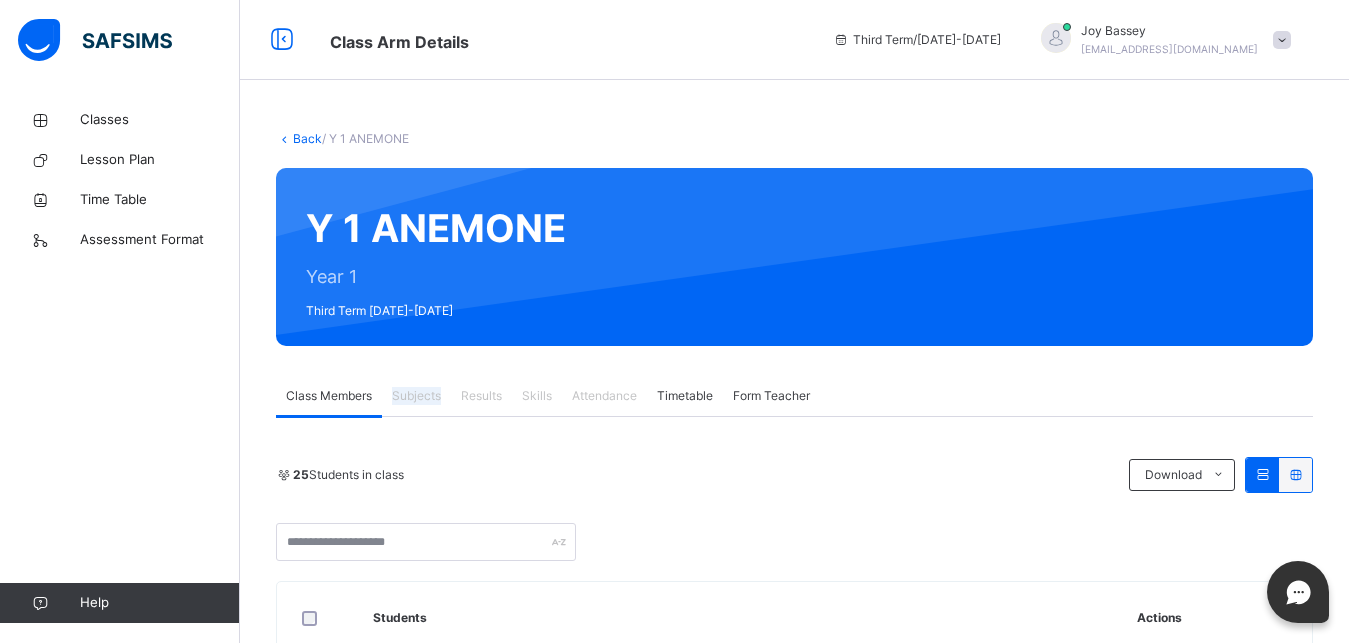 click on "Subjects" at bounding box center (416, 396) 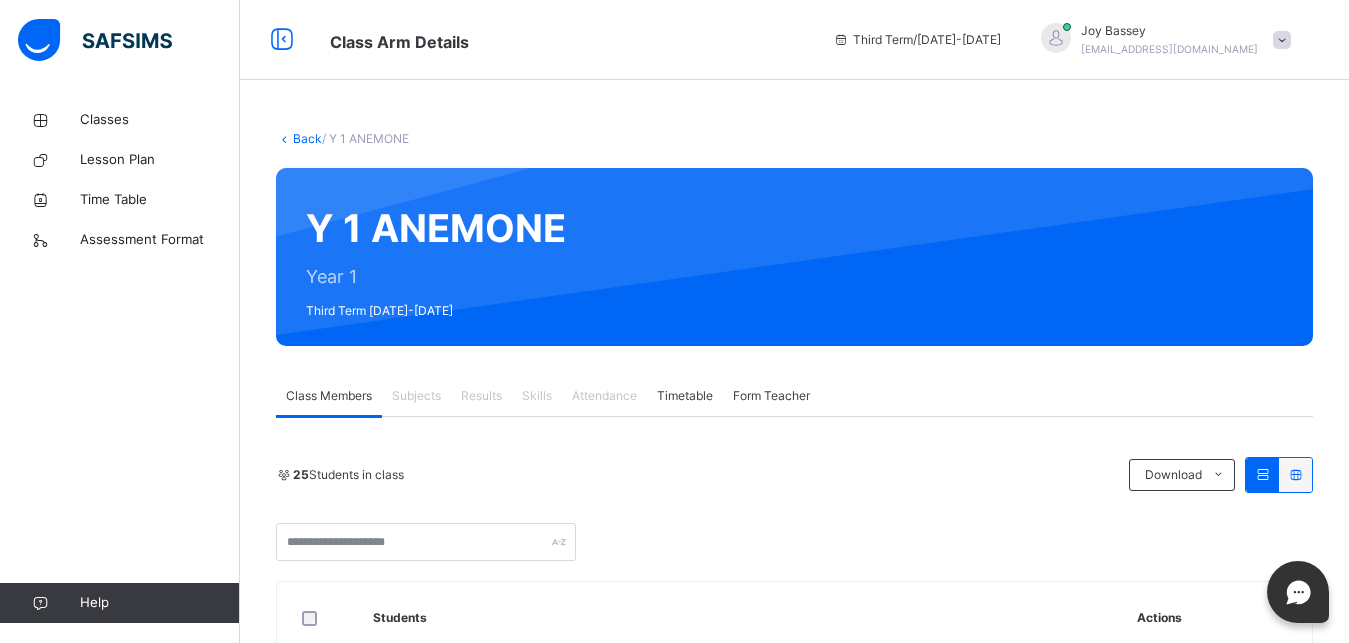 click on "Timetable" at bounding box center [685, 396] 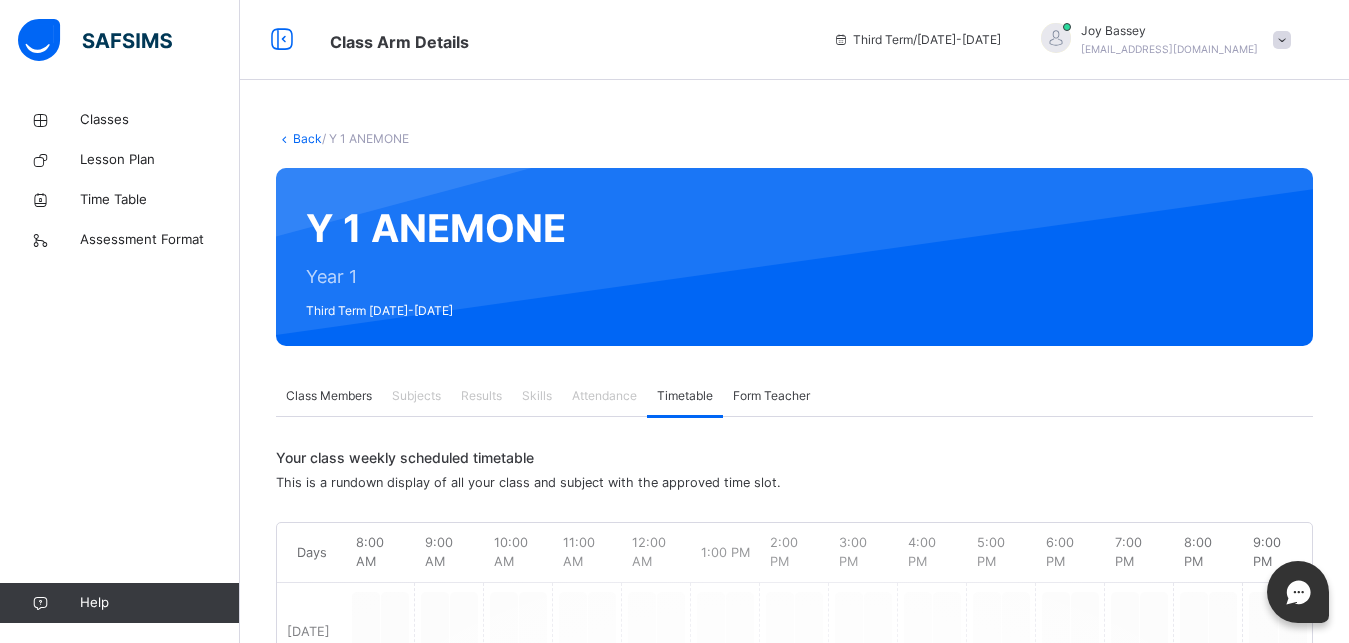 click on "Timetable" at bounding box center [685, 396] 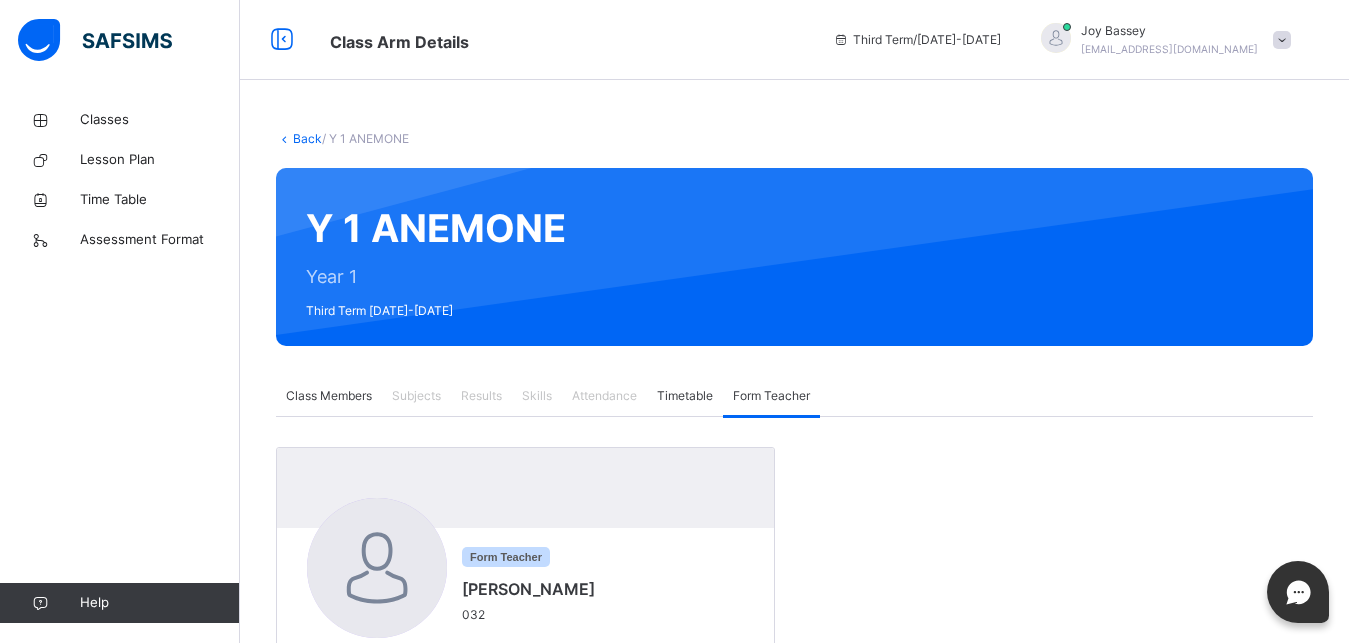 click on "Class Members" at bounding box center [329, 396] 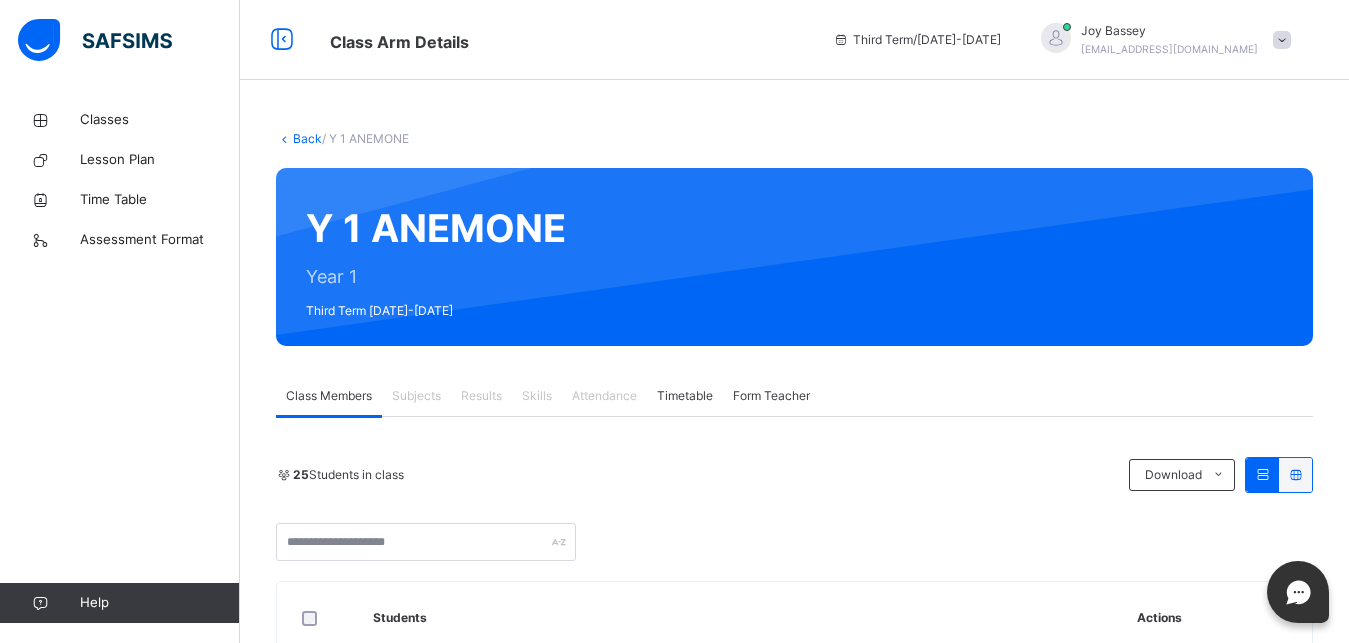 click on "Subjects" at bounding box center [416, 396] 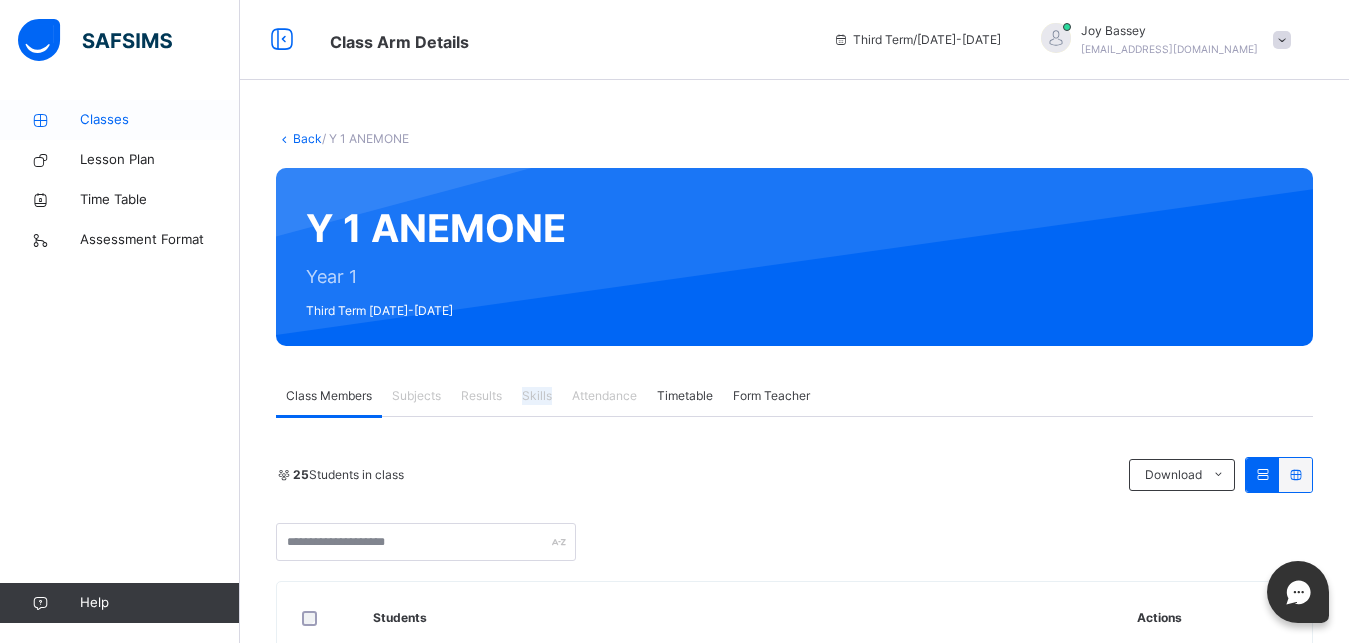 click on "Classes" at bounding box center (120, 120) 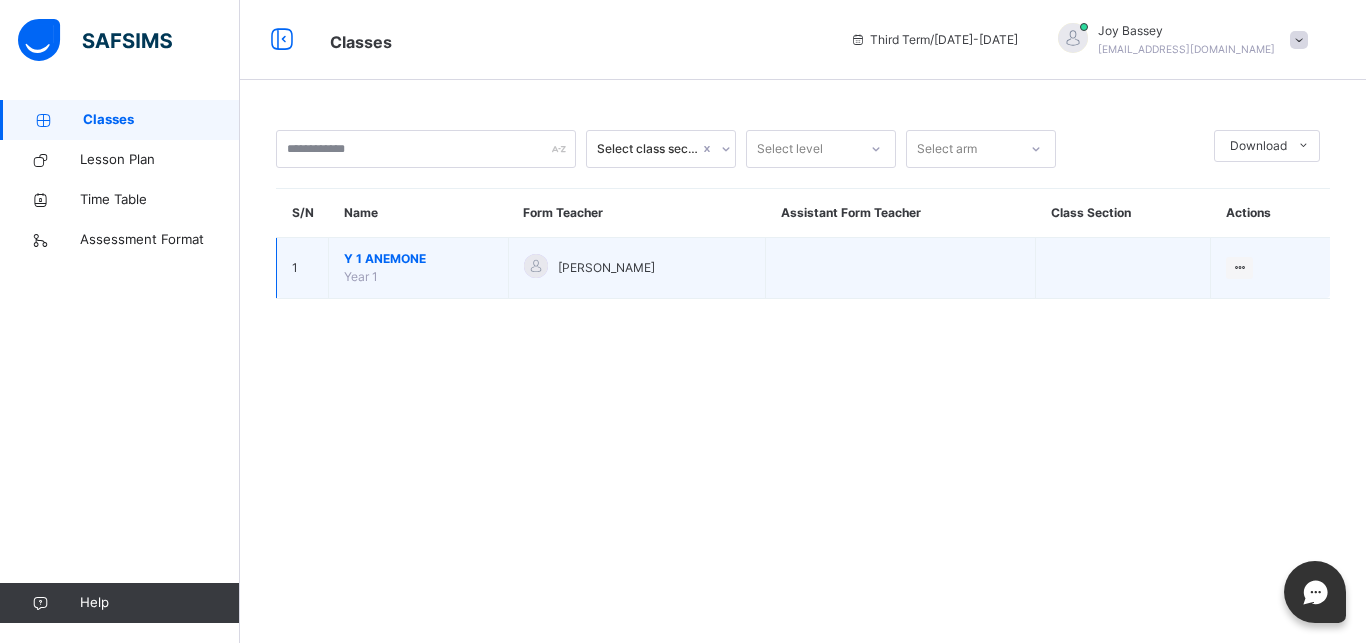 click on "Y 1   ANEMONE" at bounding box center (418, 259) 